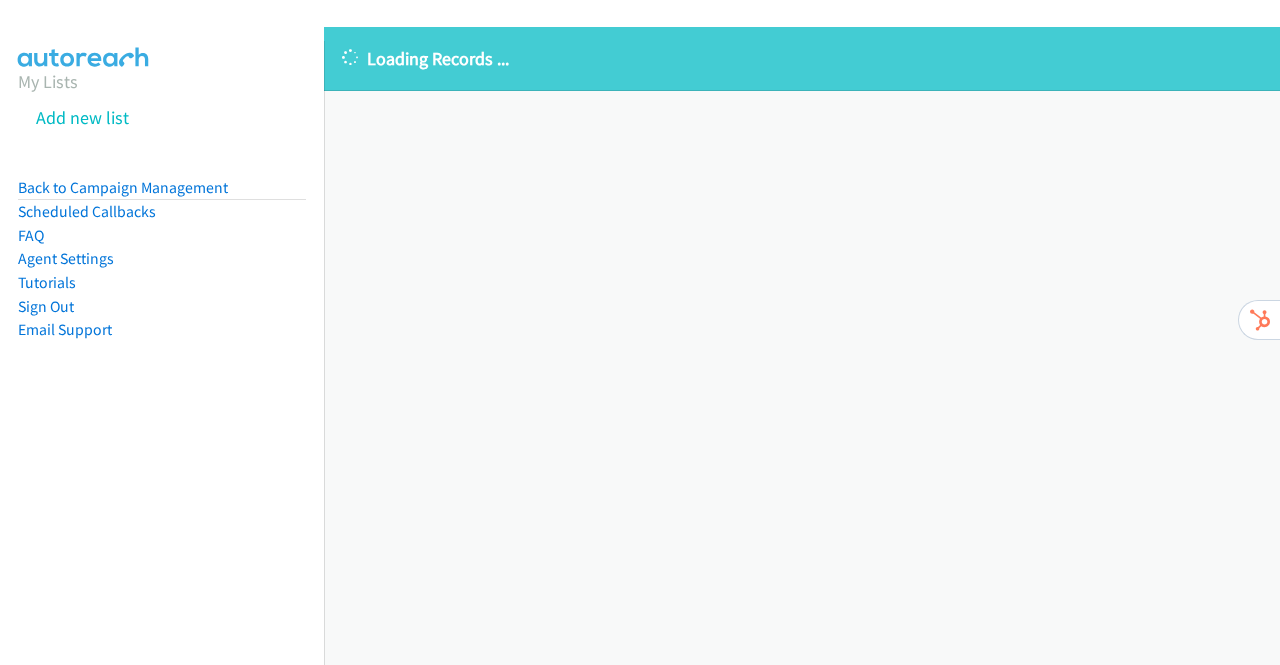 scroll, scrollTop: 0, scrollLeft: 0, axis: both 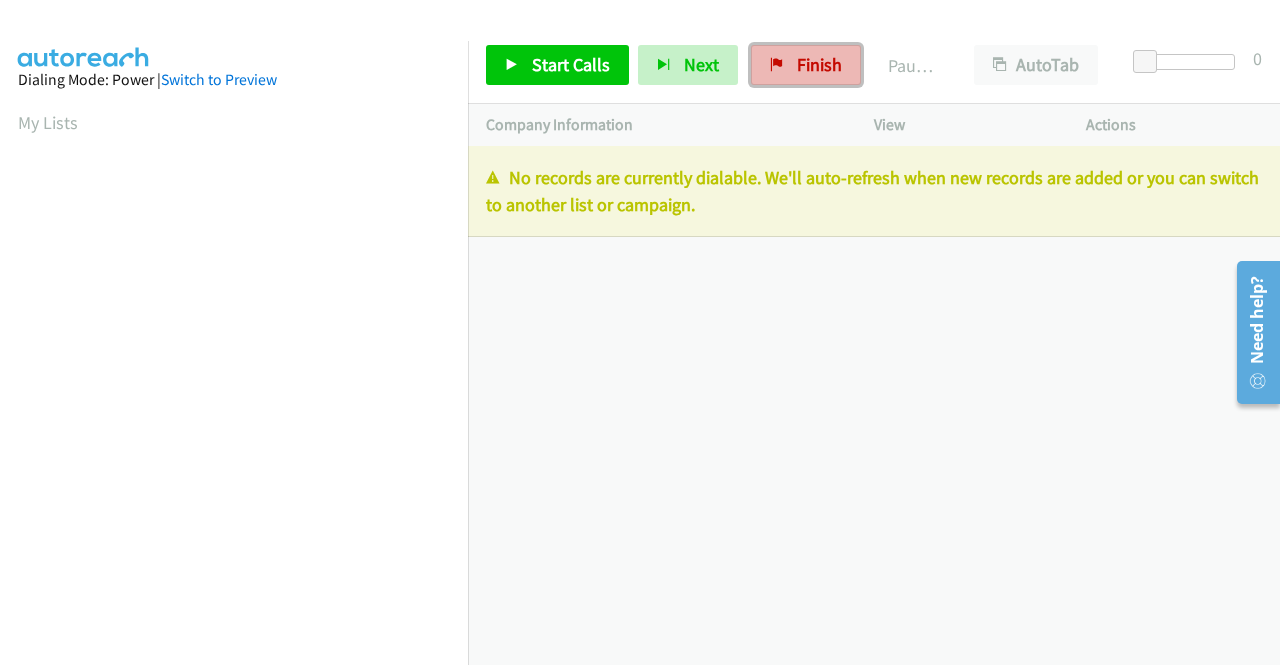 click on "Finish" at bounding box center (819, 64) 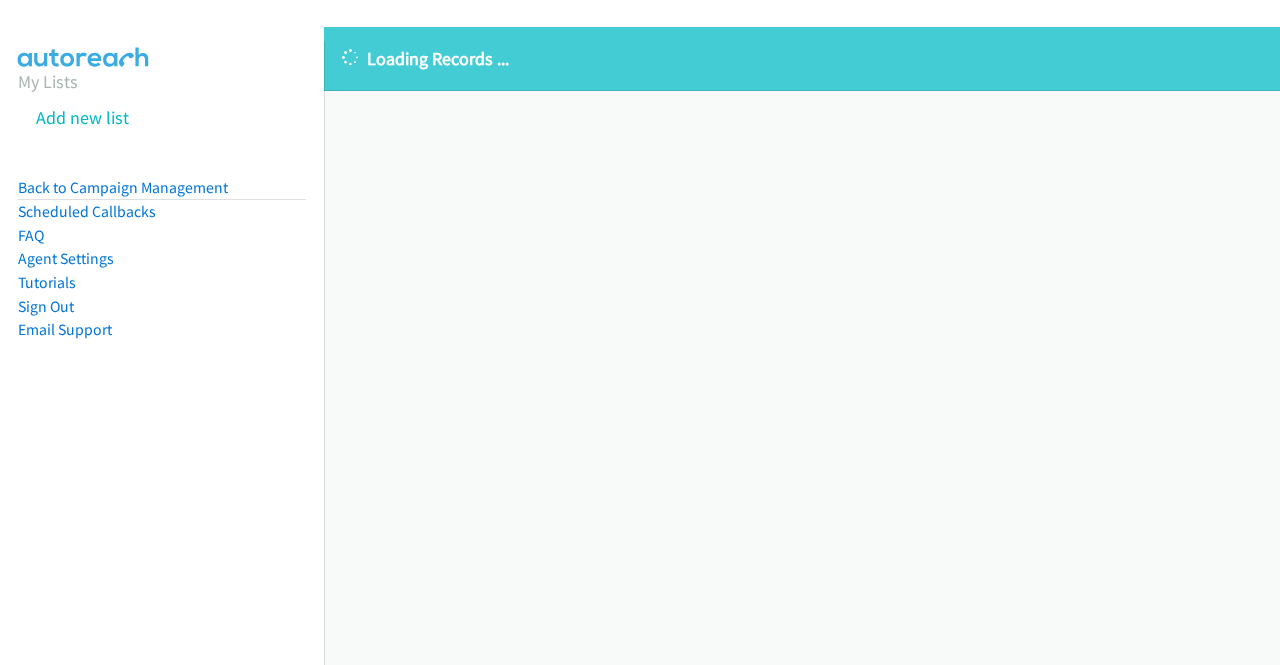scroll, scrollTop: 0, scrollLeft: 0, axis: both 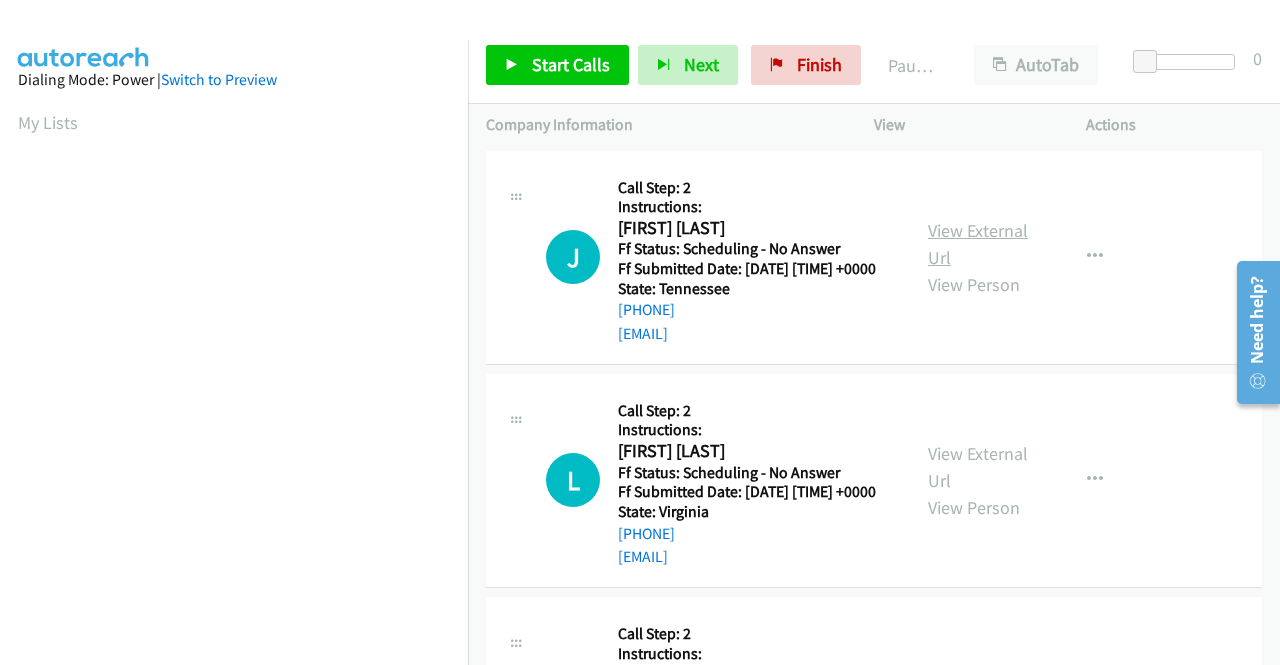 click on "View External Url" at bounding box center [978, 244] 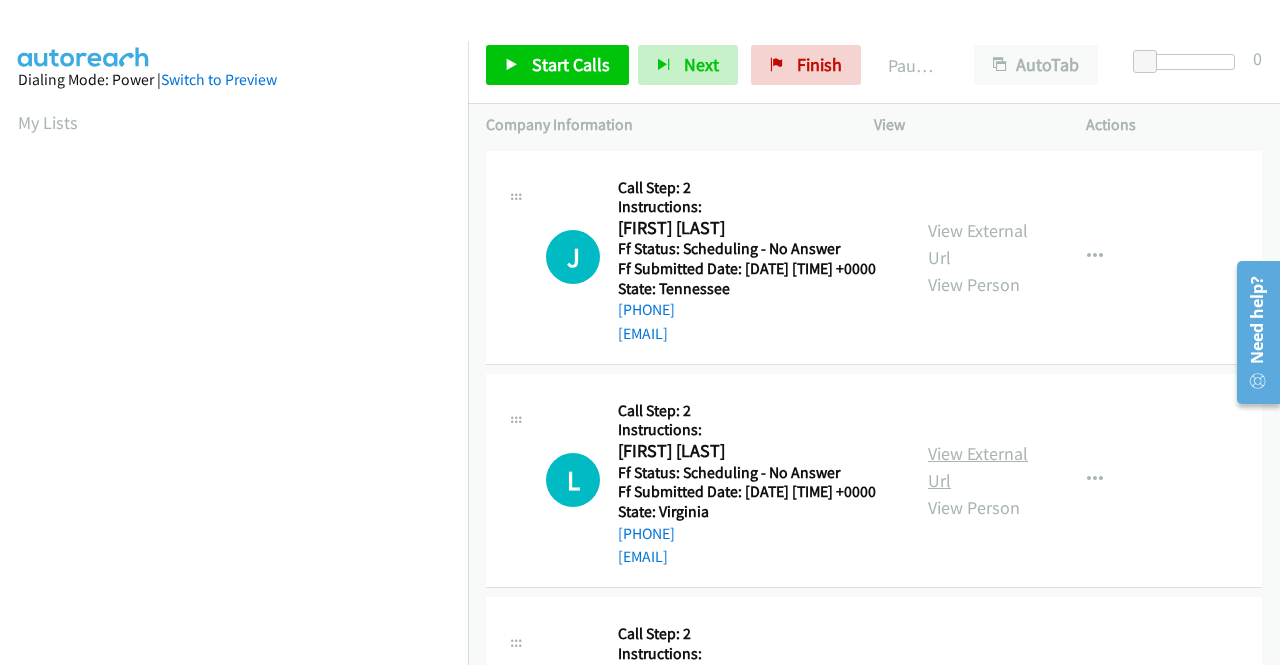 click on "View External Url" at bounding box center (978, 467) 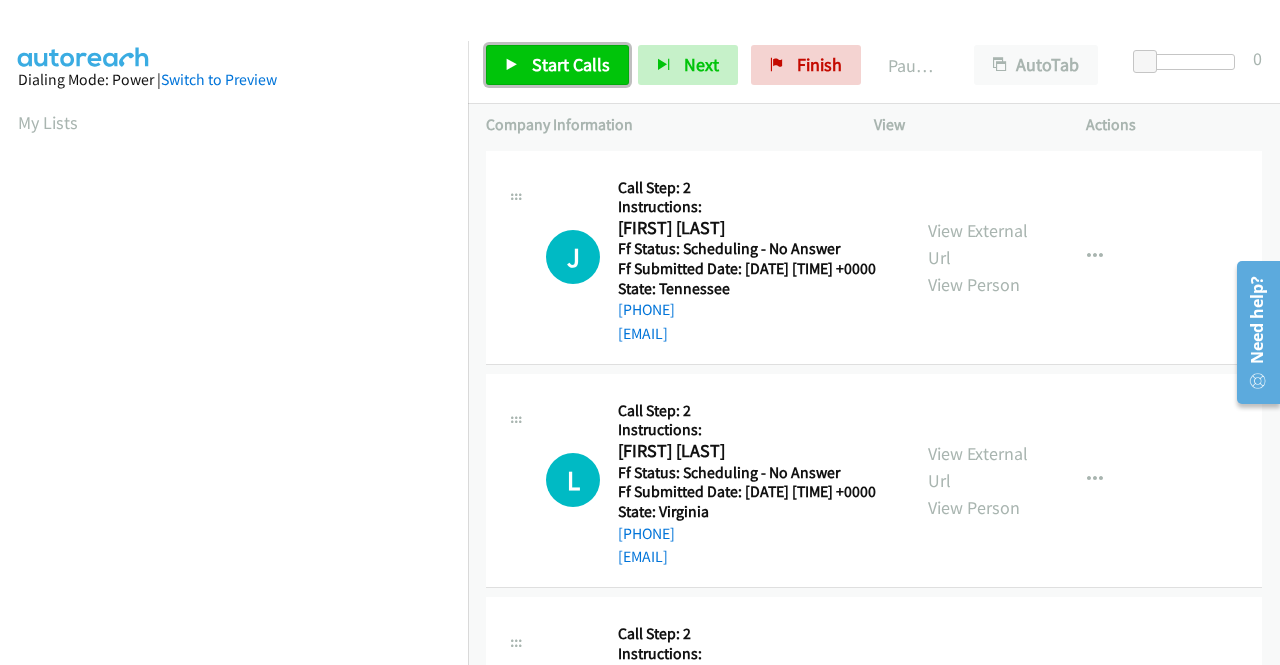click on "Start Calls" at bounding box center [571, 64] 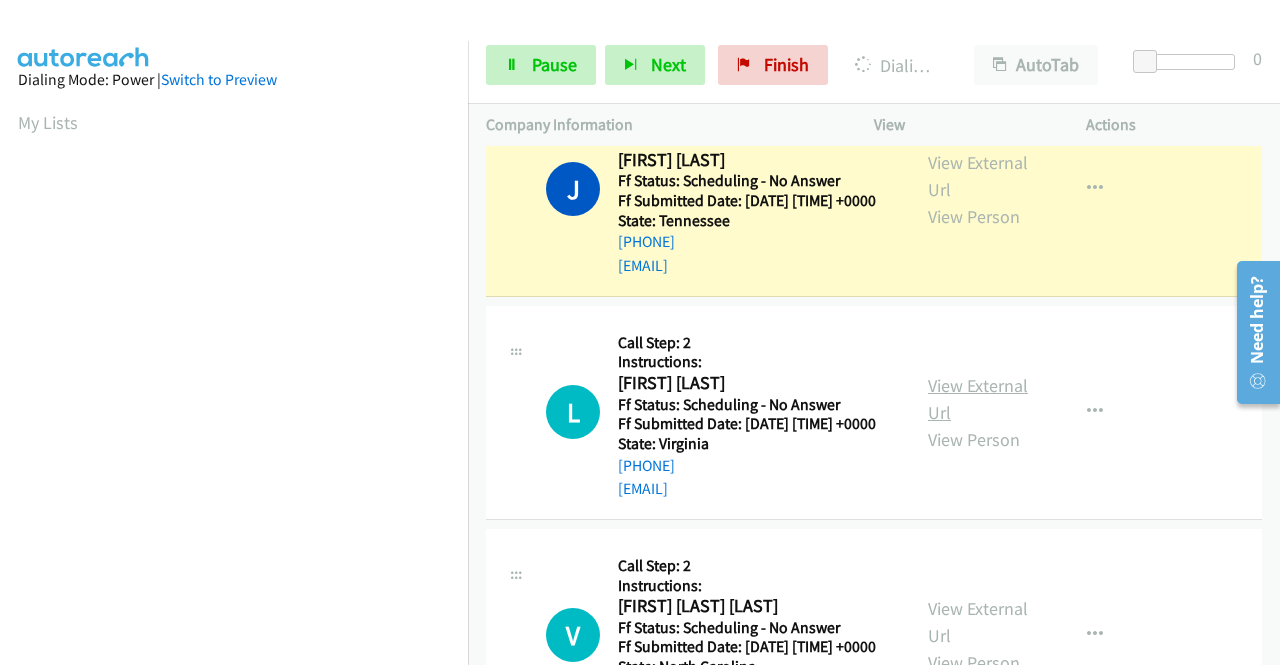 scroll, scrollTop: 200, scrollLeft: 0, axis: vertical 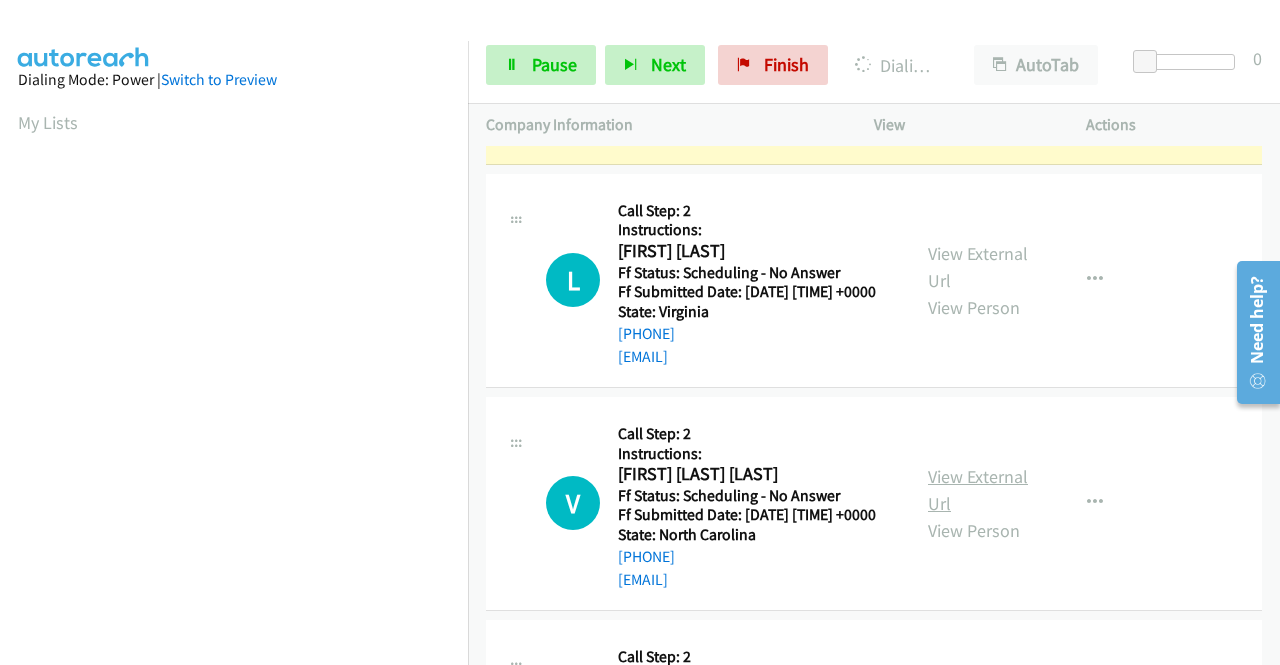 click on "View External Url" at bounding box center [978, 490] 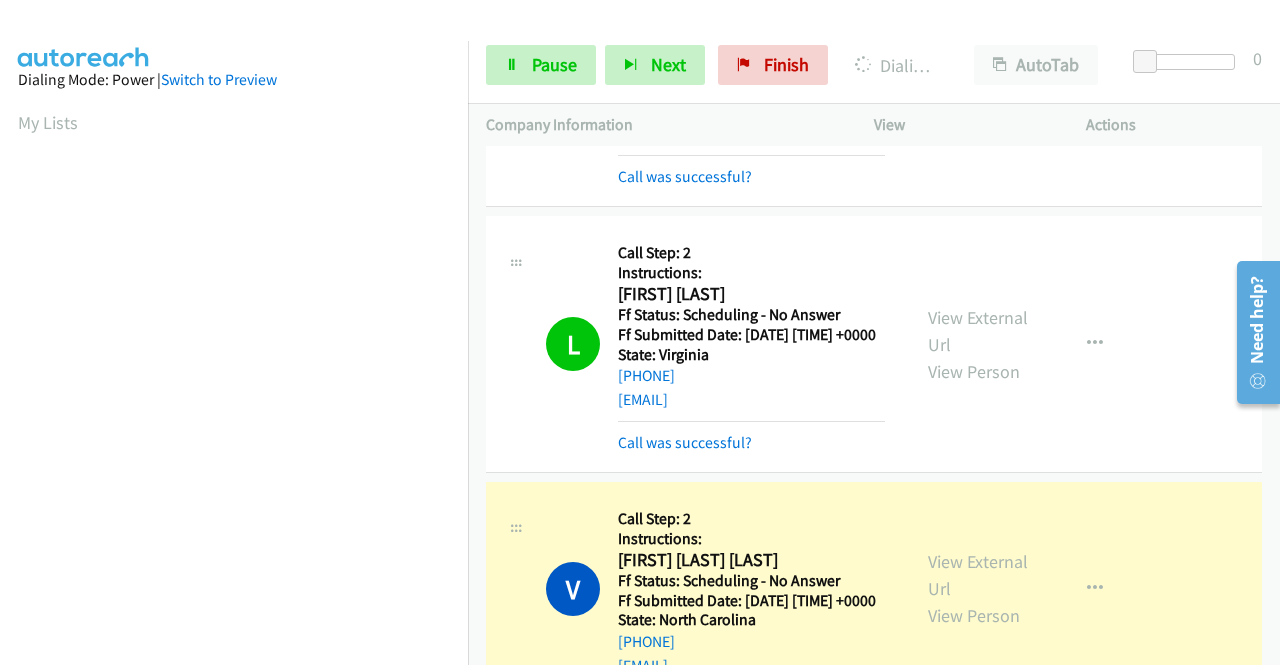 scroll, scrollTop: 456, scrollLeft: 0, axis: vertical 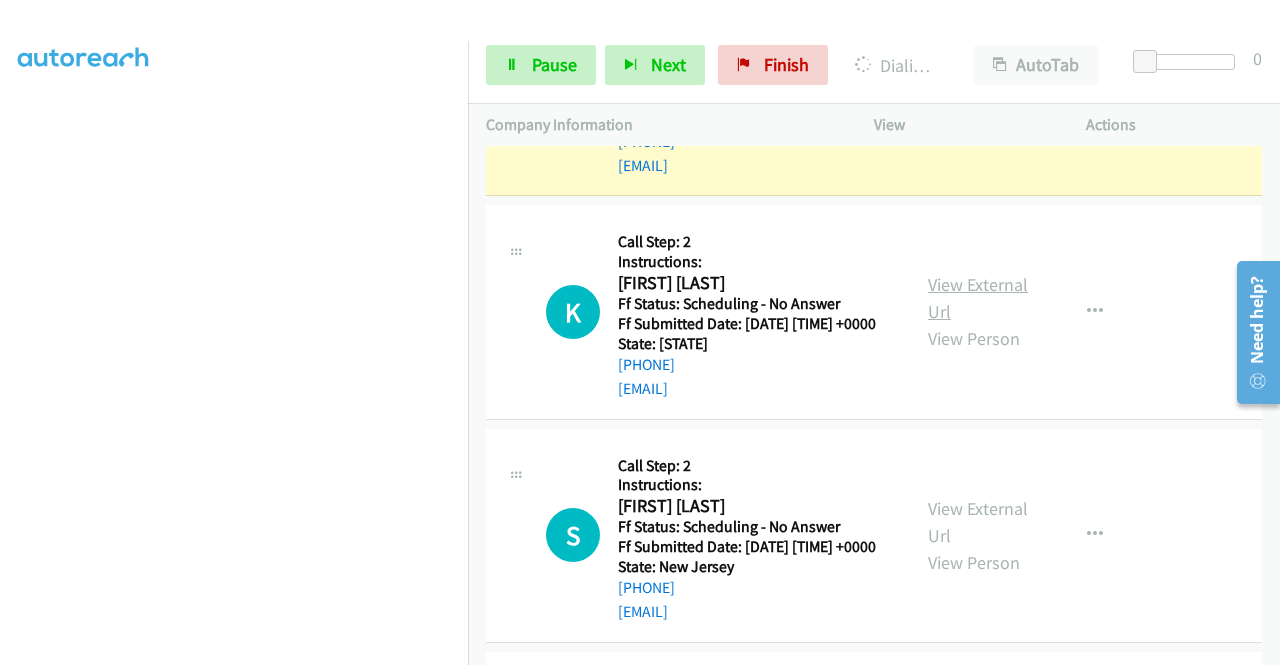 click on "View External Url" at bounding box center [978, 298] 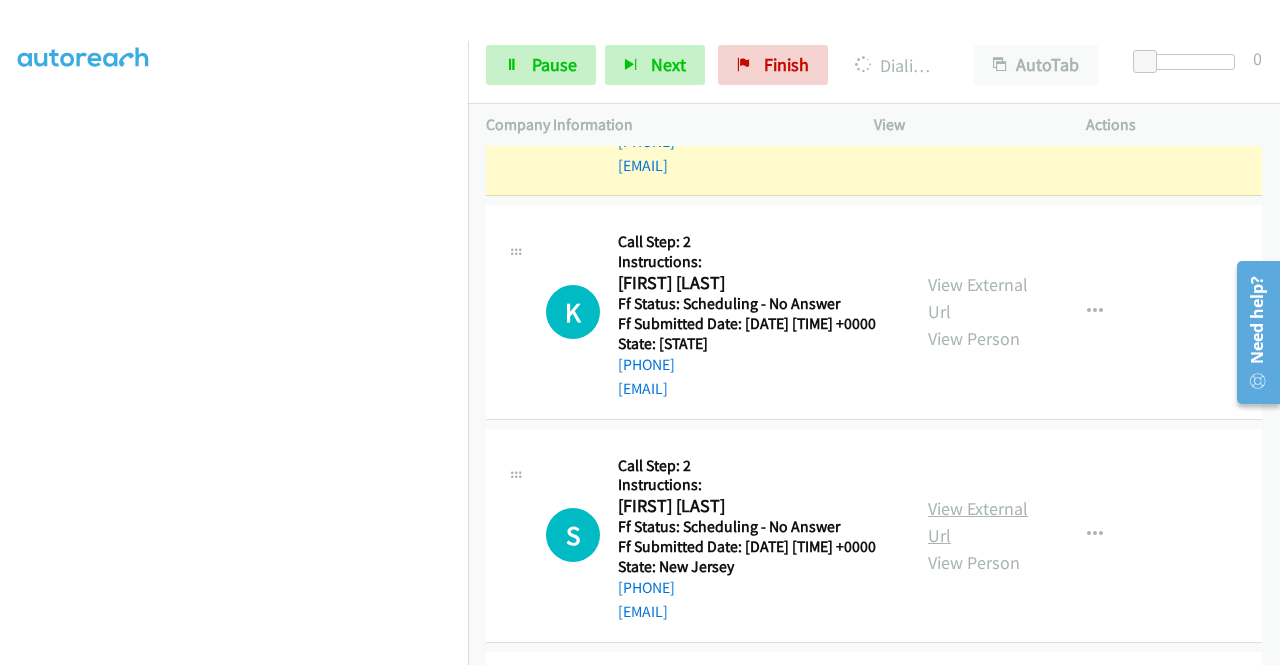 click on "View External Url" at bounding box center [978, 522] 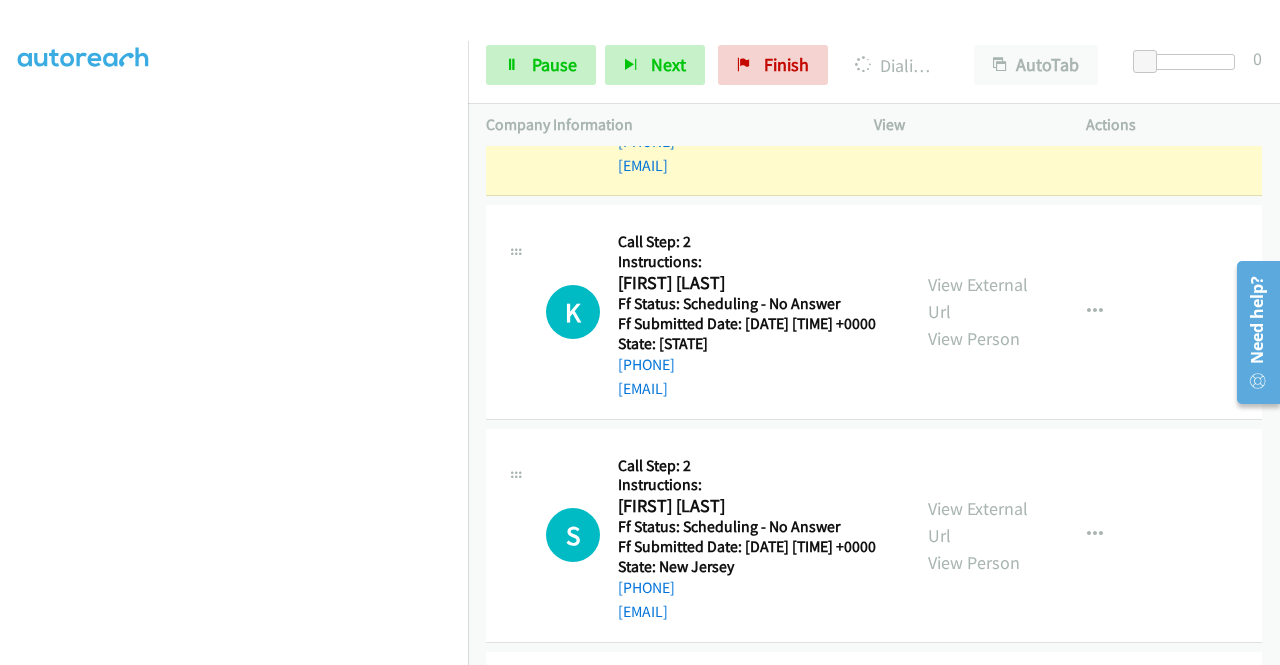 scroll, scrollTop: 721, scrollLeft: 0, axis: vertical 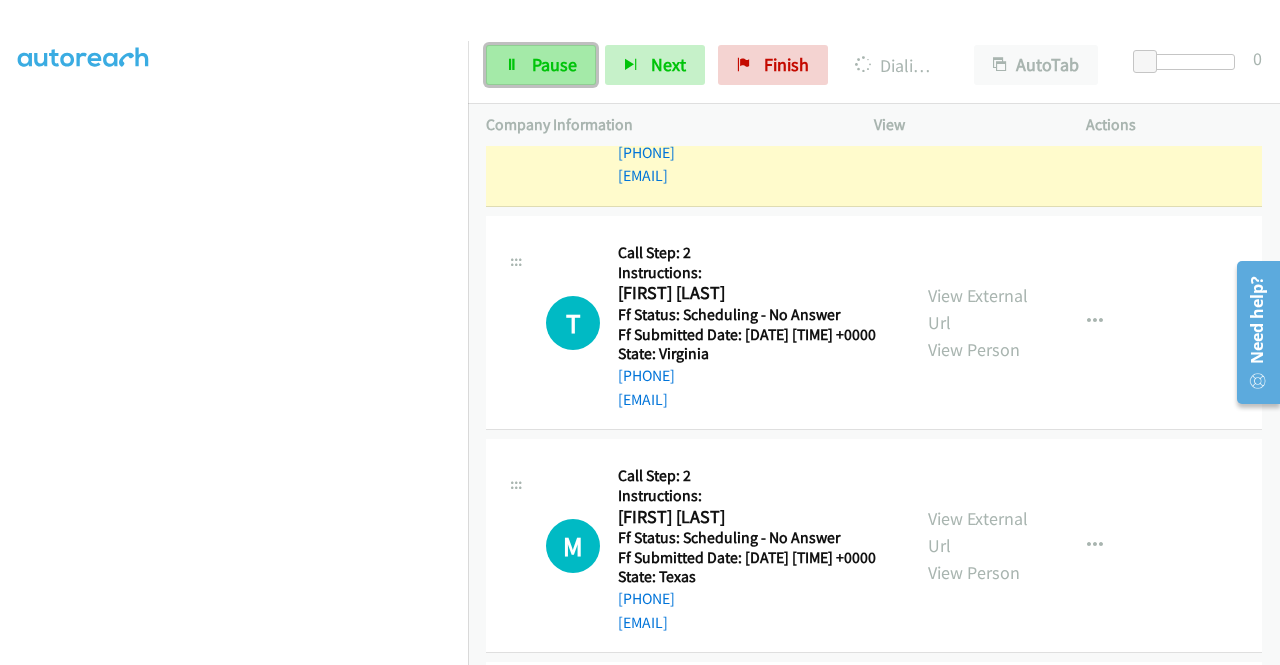 click on "Pause" at bounding box center [554, 64] 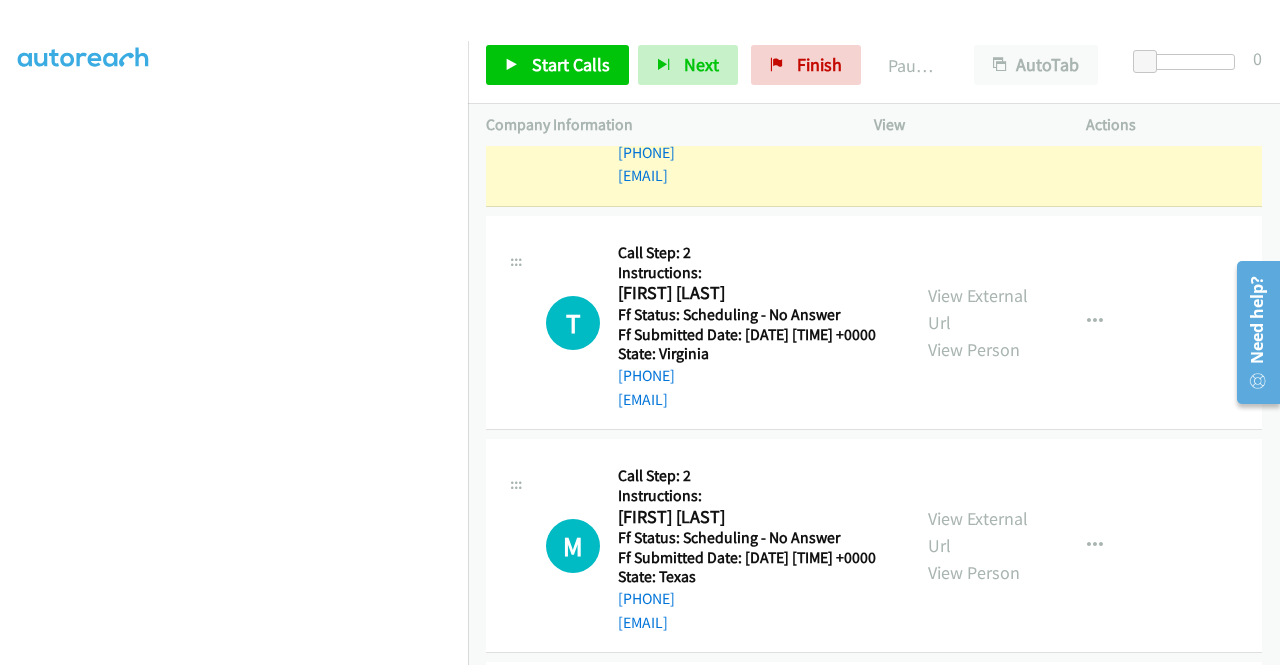 scroll, scrollTop: 0, scrollLeft: 0, axis: both 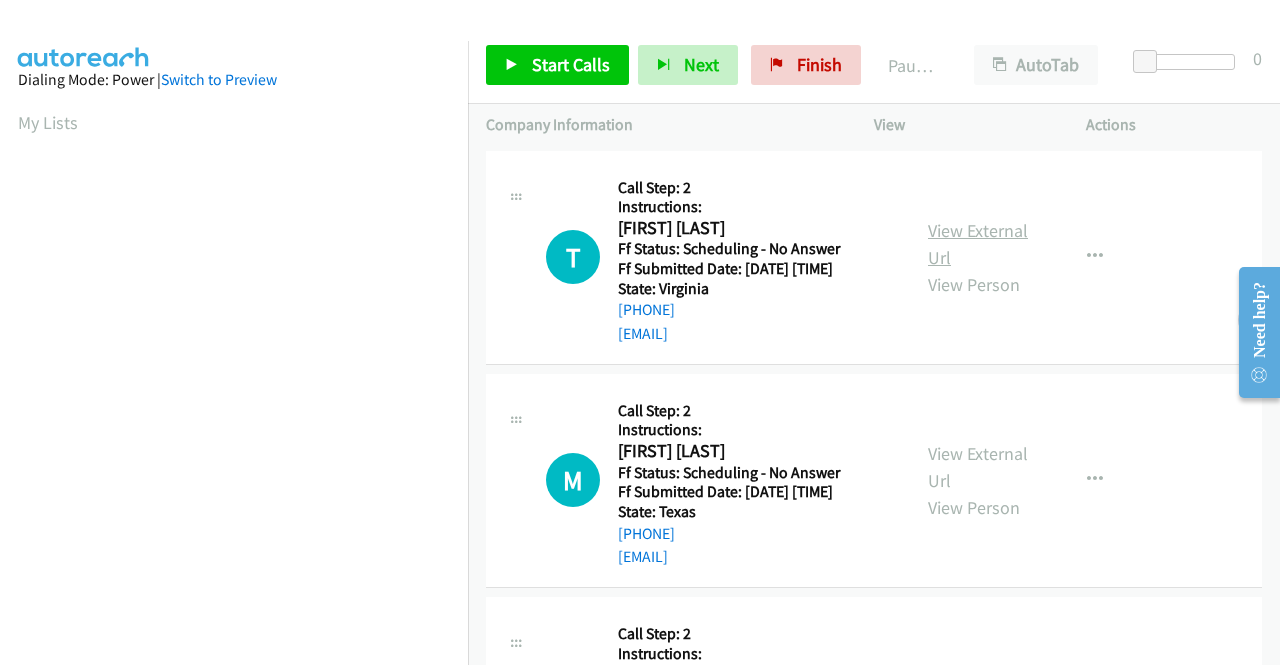 click on "View External Url" at bounding box center (978, 244) 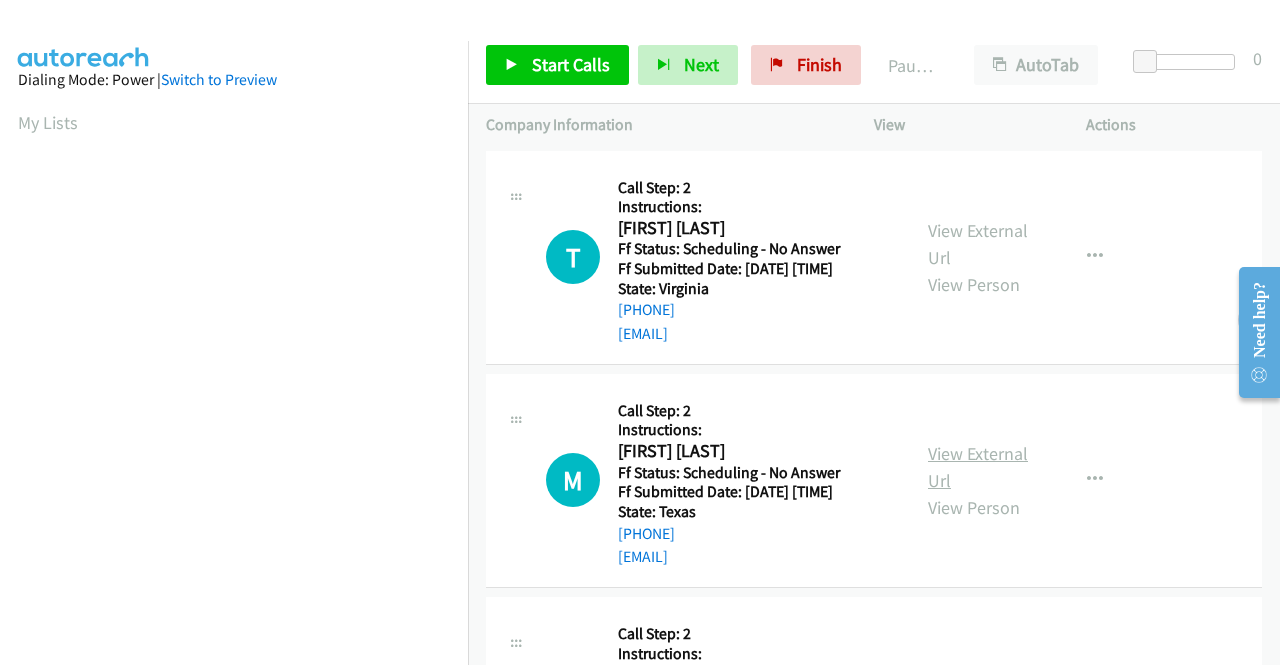 click on "View External Url" at bounding box center (978, 467) 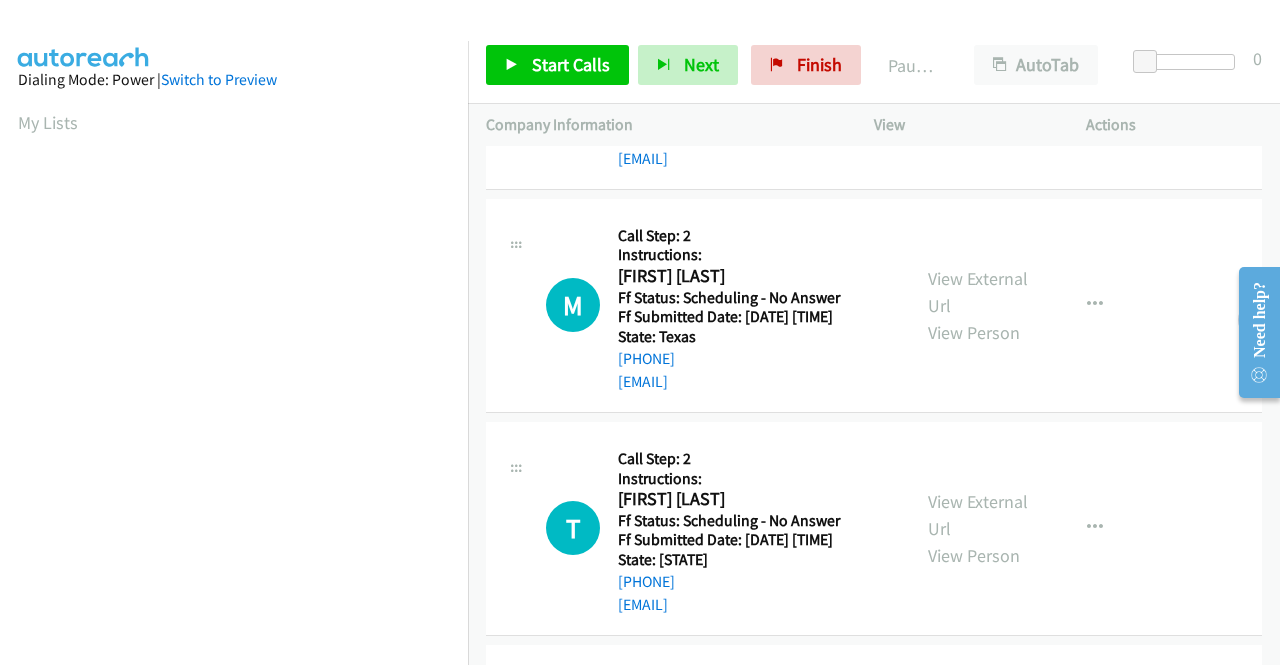 scroll, scrollTop: 200, scrollLeft: 0, axis: vertical 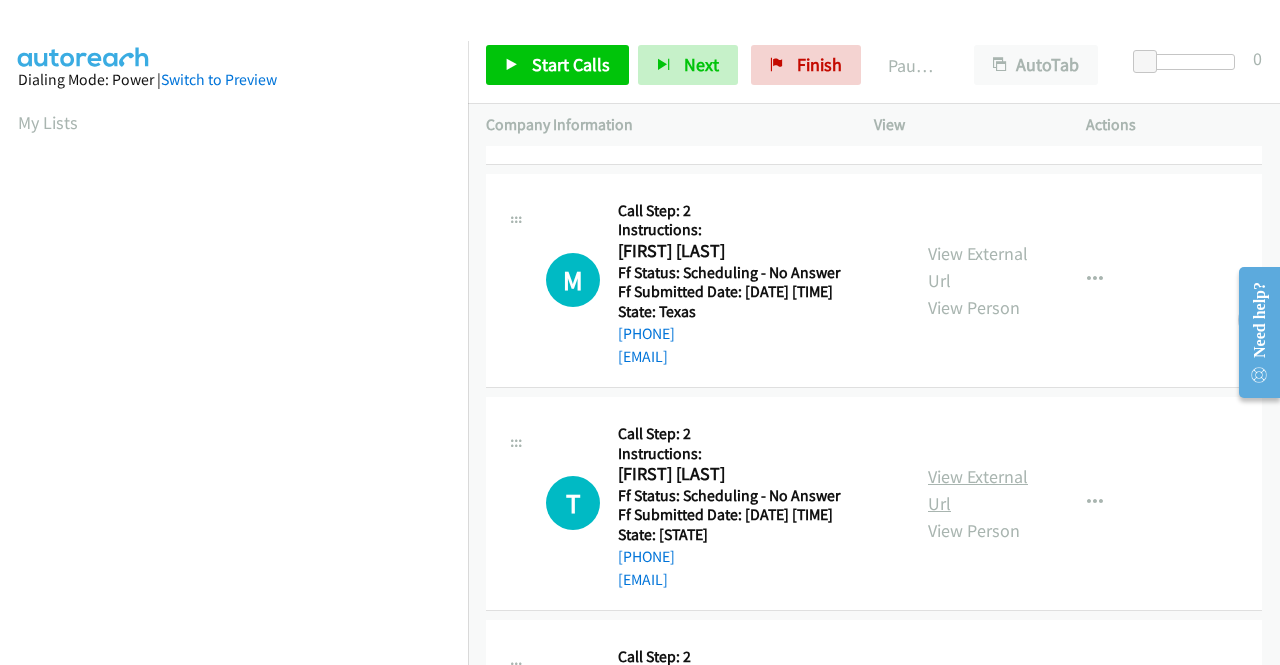 click on "View External Url" at bounding box center [978, 490] 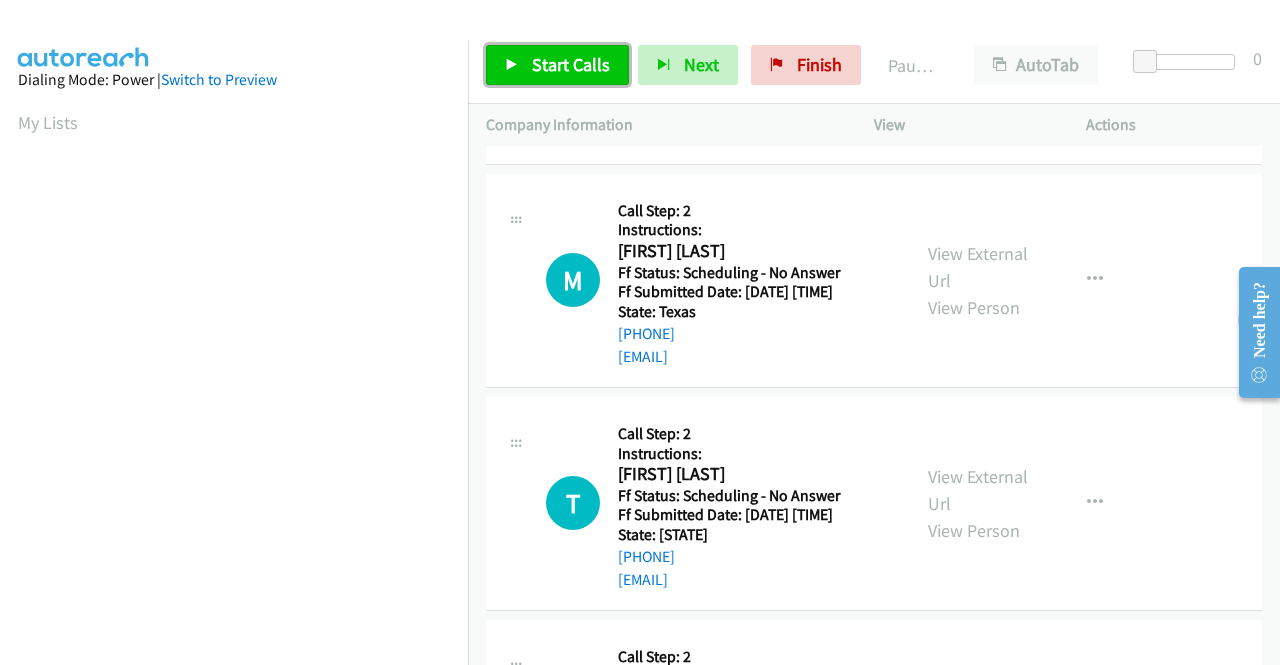 click on "Start Calls" at bounding box center [571, 64] 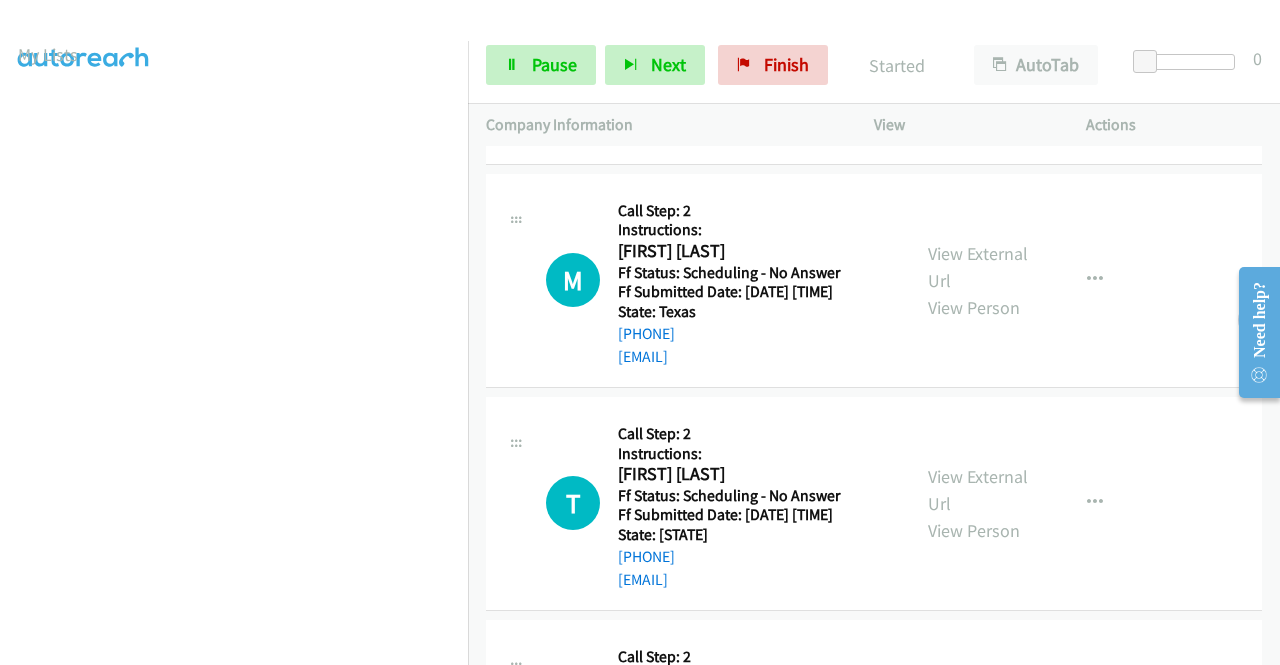 scroll, scrollTop: 100, scrollLeft: 0, axis: vertical 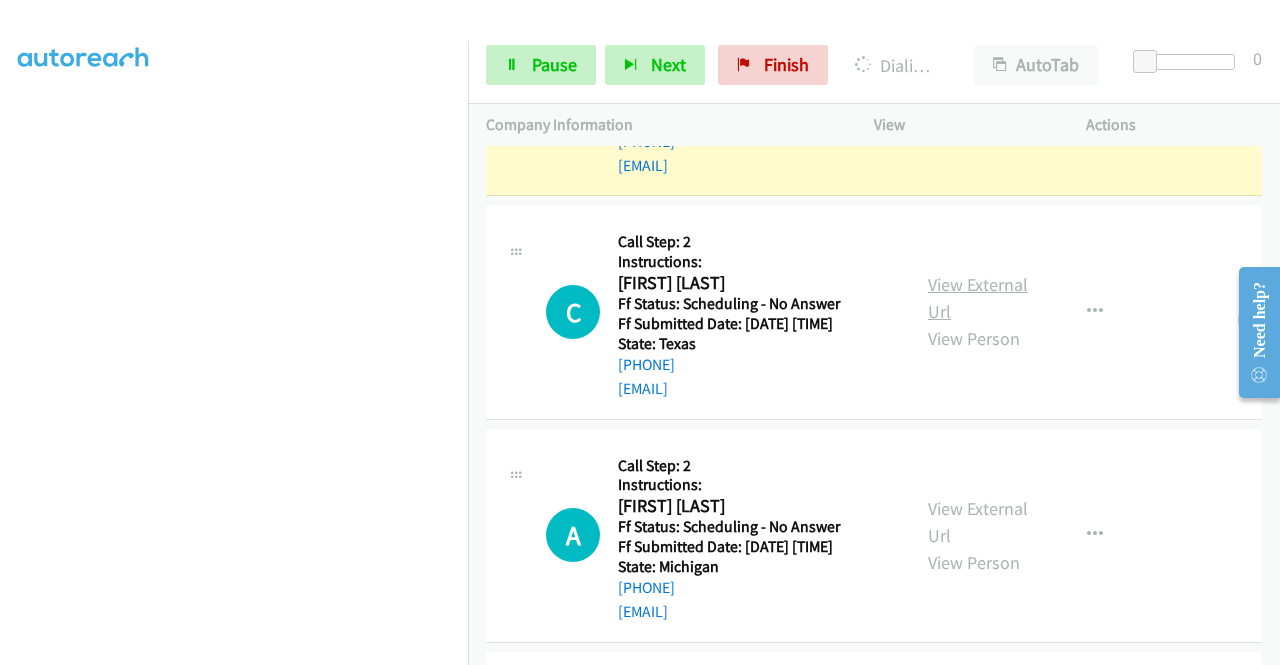 click on "View External Url" at bounding box center (978, 298) 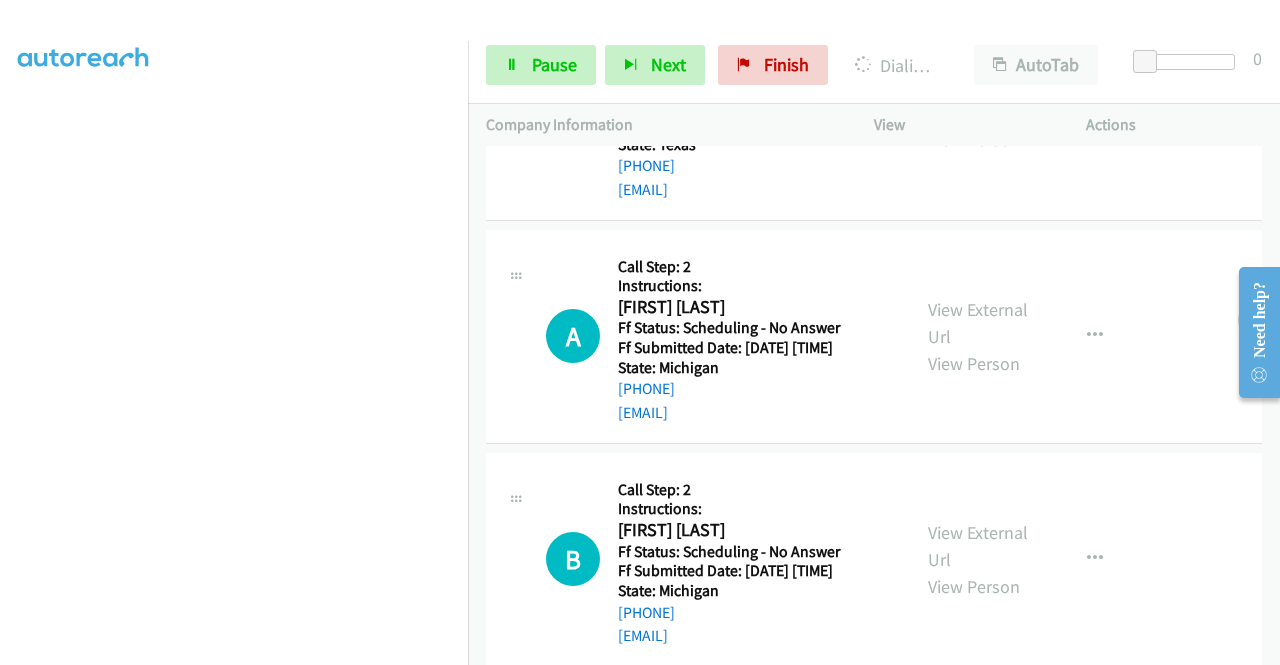 scroll, scrollTop: 900, scrollLeft: 0, axis: vertical 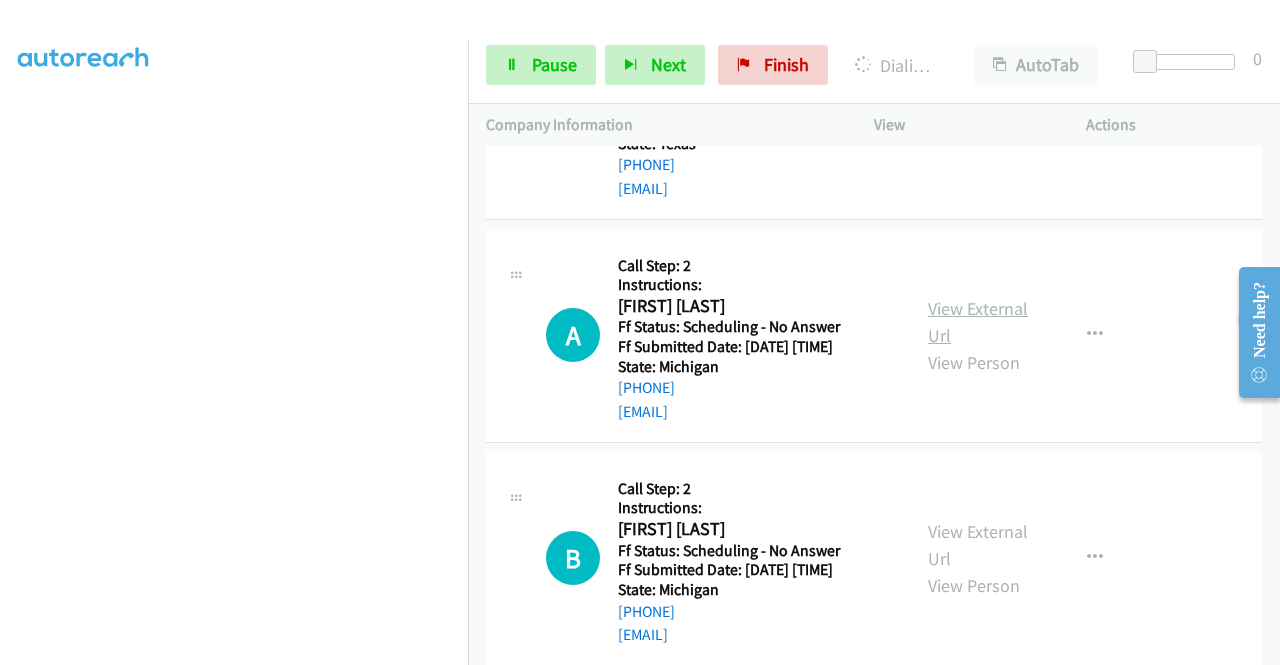 click on "View External Url" at bounding box center (978, 322) 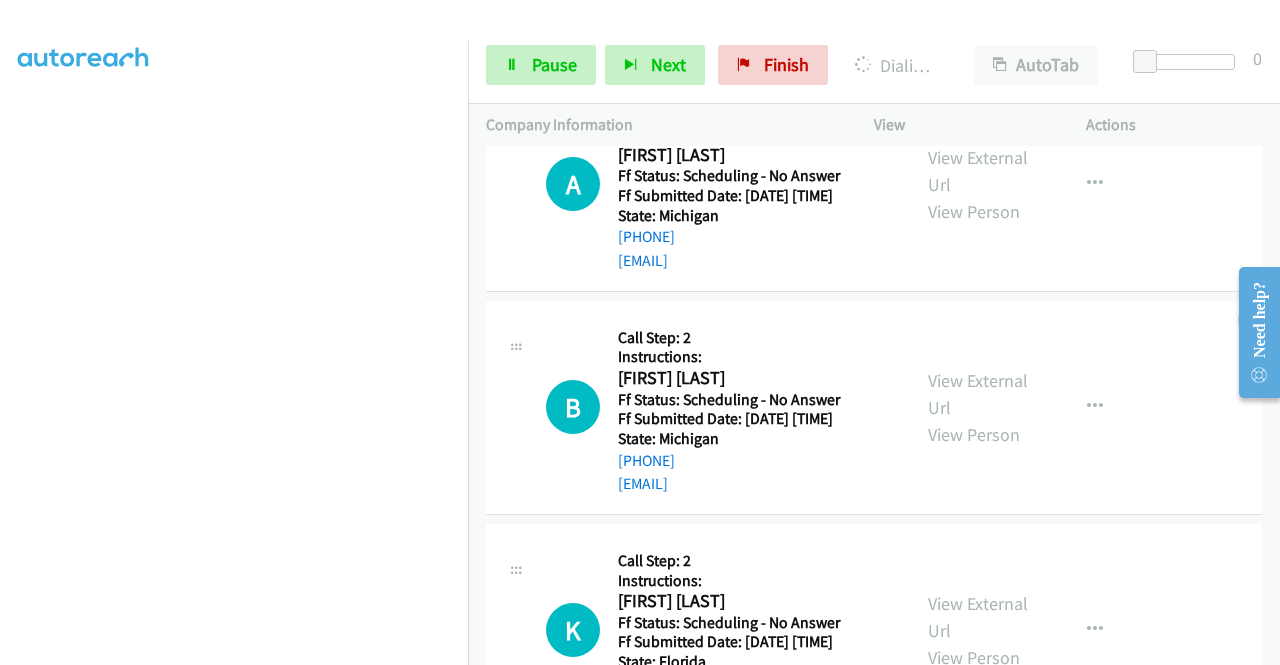 scroll, scrollTop: 1100, scrollLeft: 0, axis: vertical 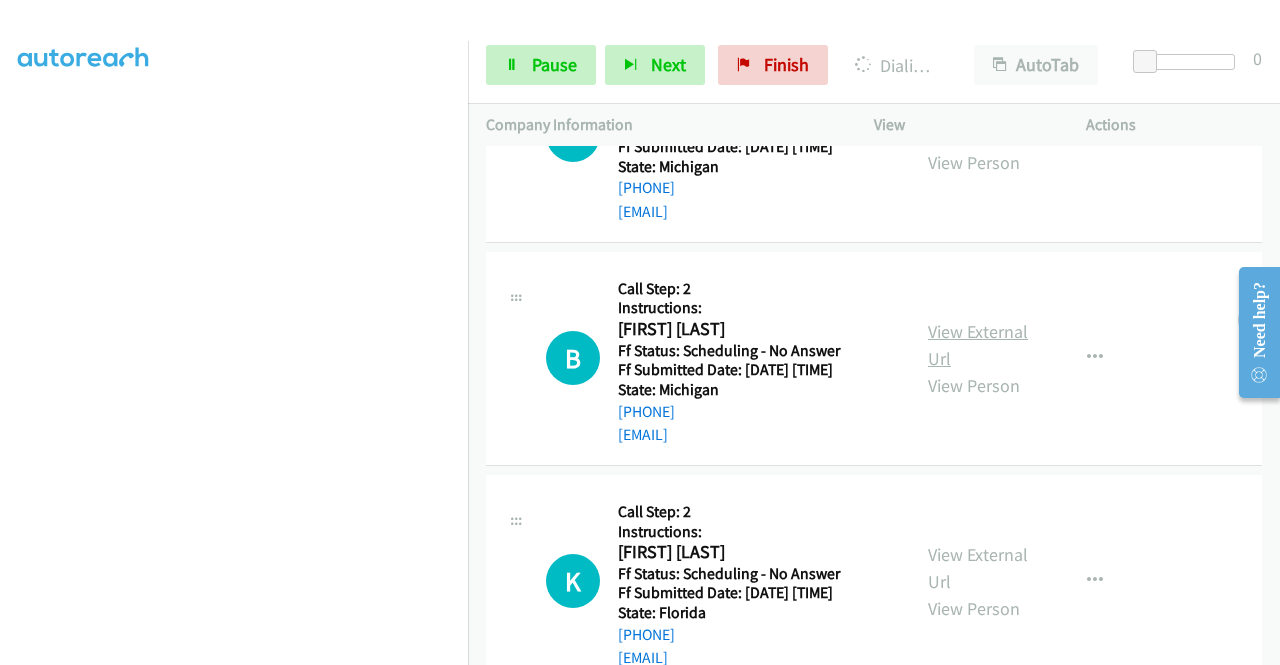 click on "View External Url" at bounding box center (978, 345) 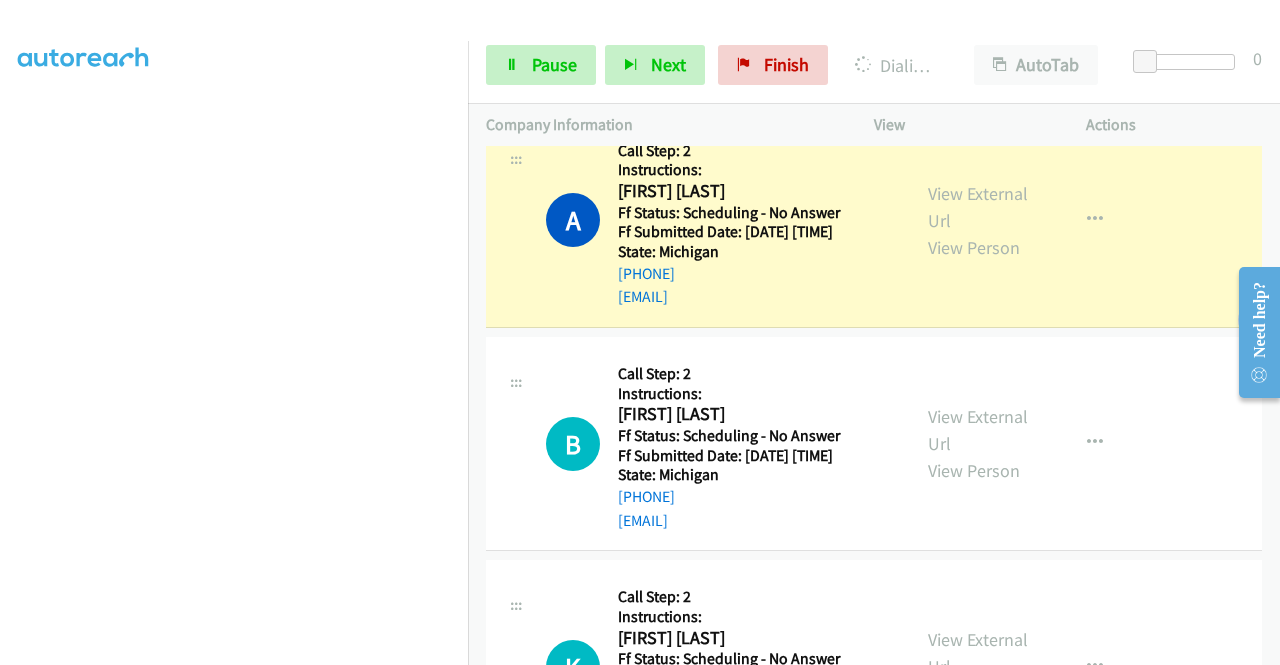 scroll, scrollTop: 456, scrollLeft: 0, axis: vertical 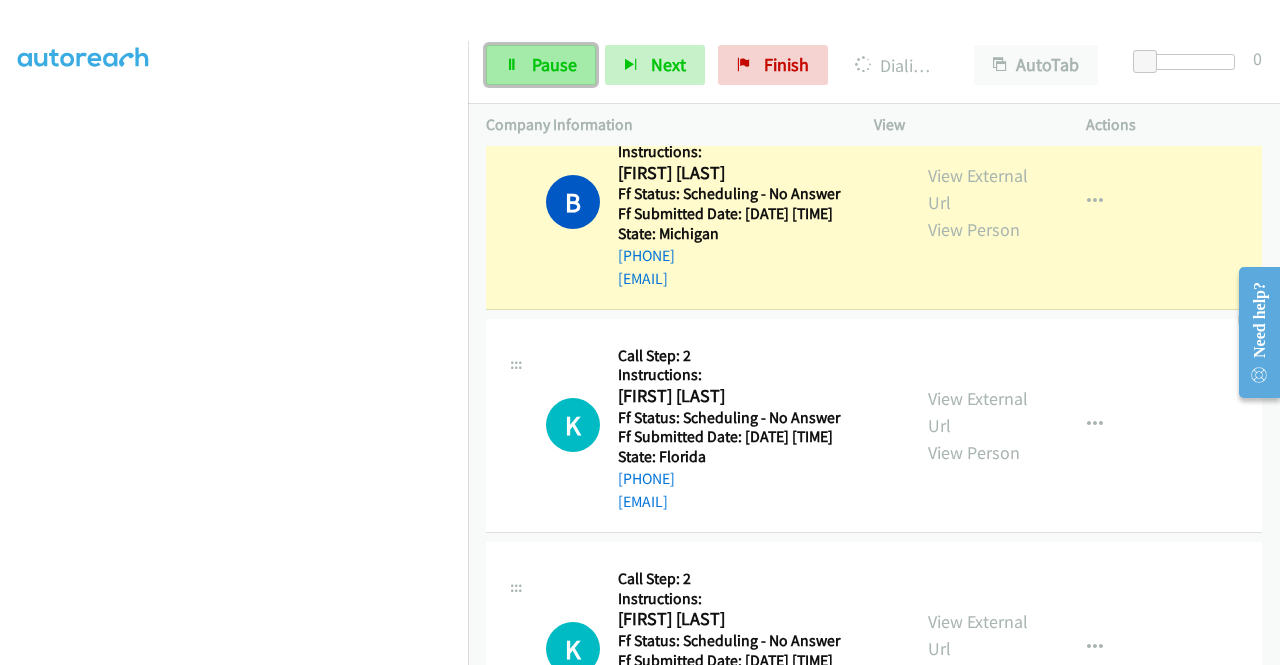 click on "Pause" at bounding box center (554, 64) 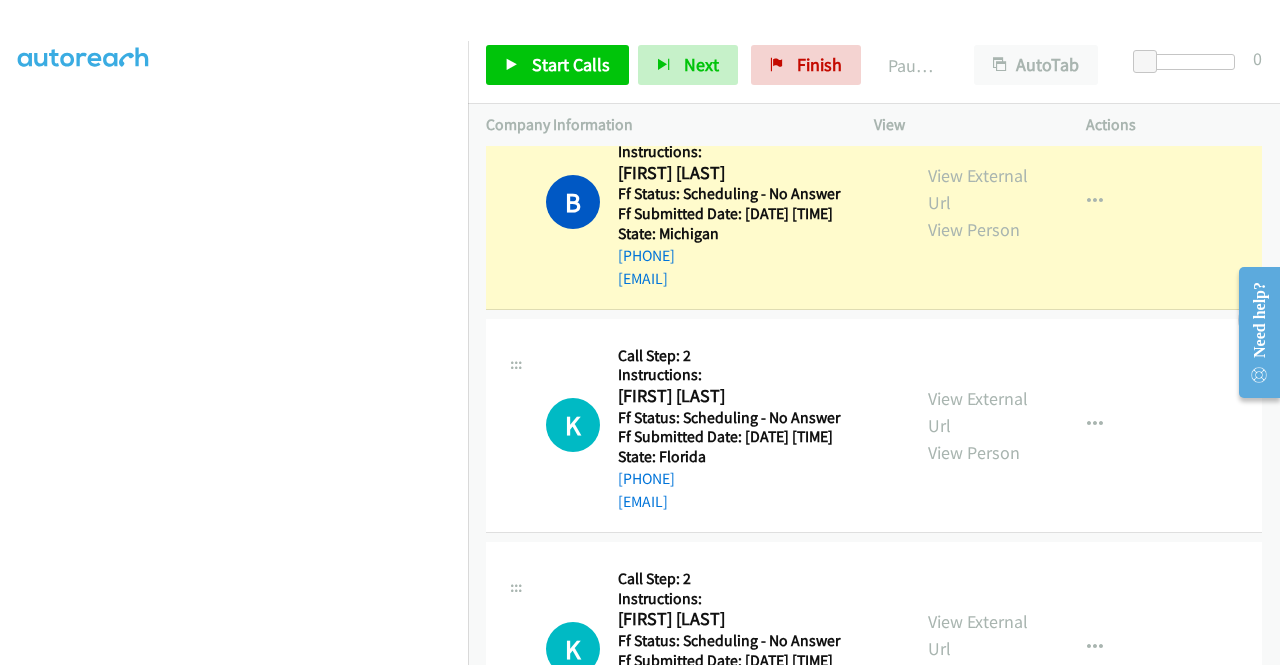 scroll, scrollTop: 456, scrollLeft: 0, axis: vertical 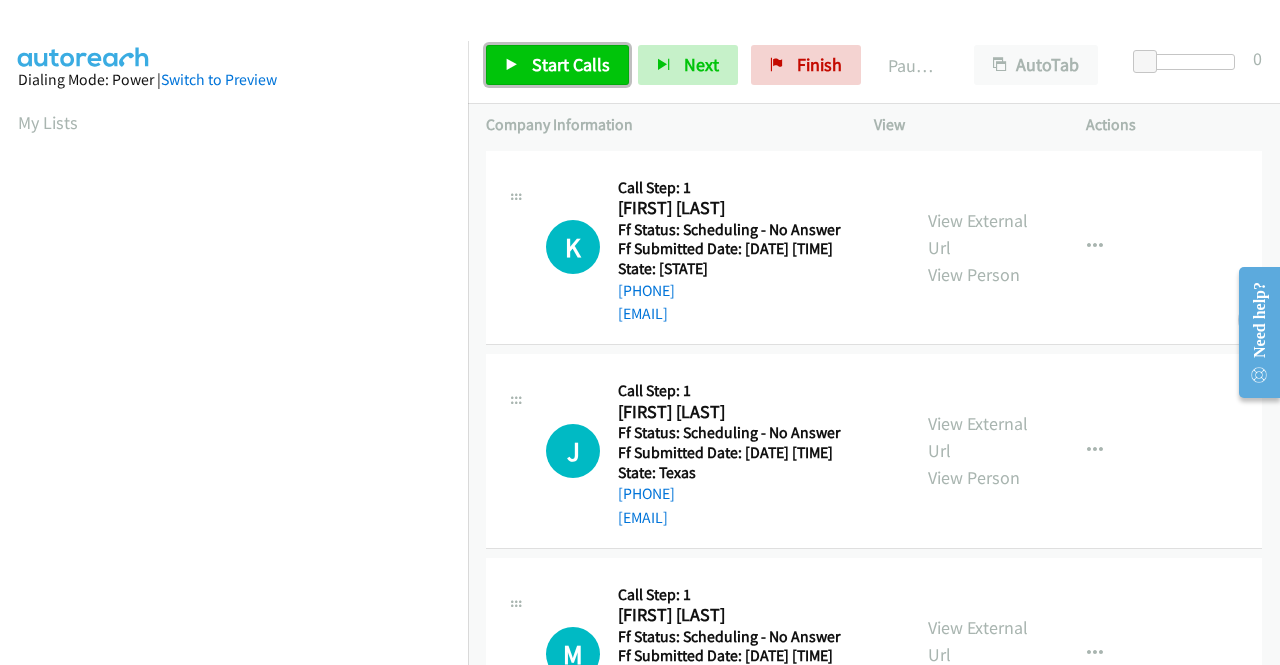 click on "Start Calls" at bounding box center (571, 64) 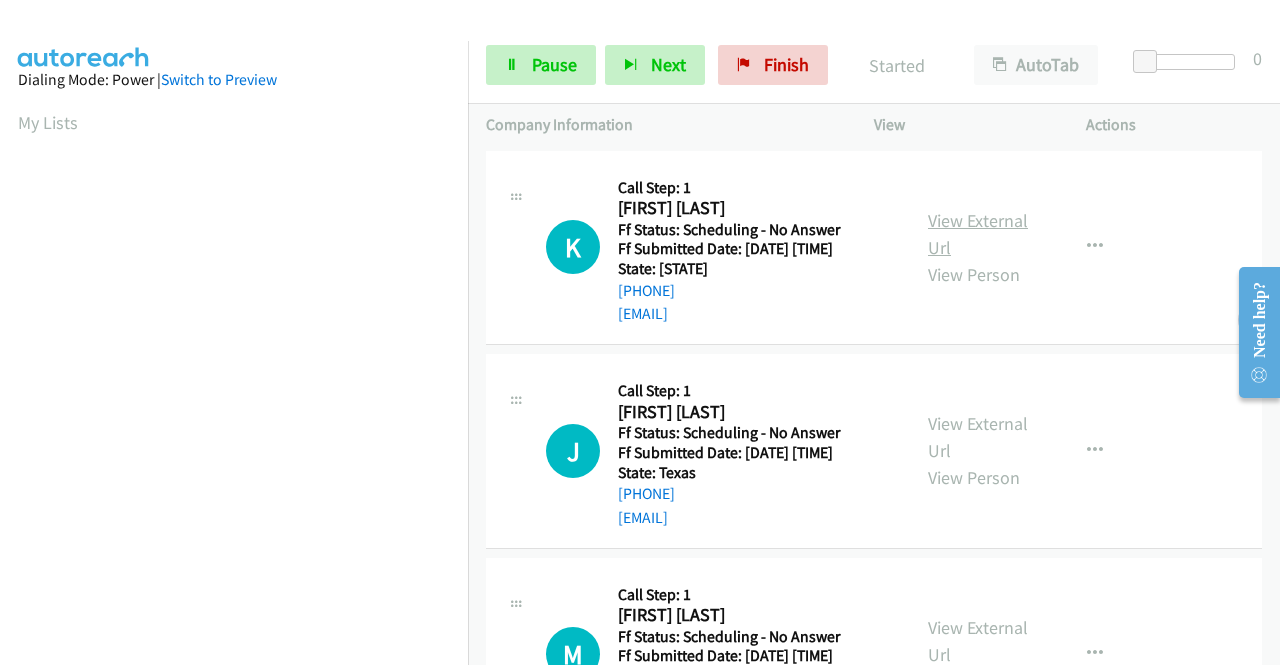click on "View External Url" at bounding box center (978, 234) 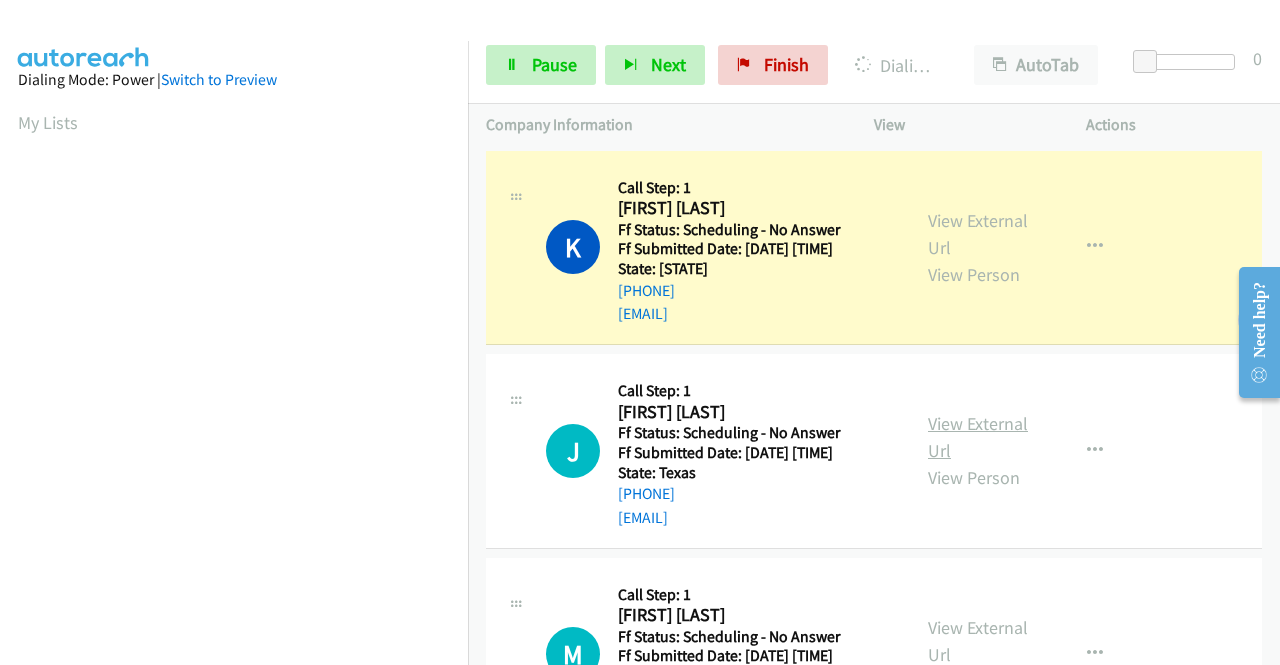 click on "View External Url" at bounding box center [978, 437] 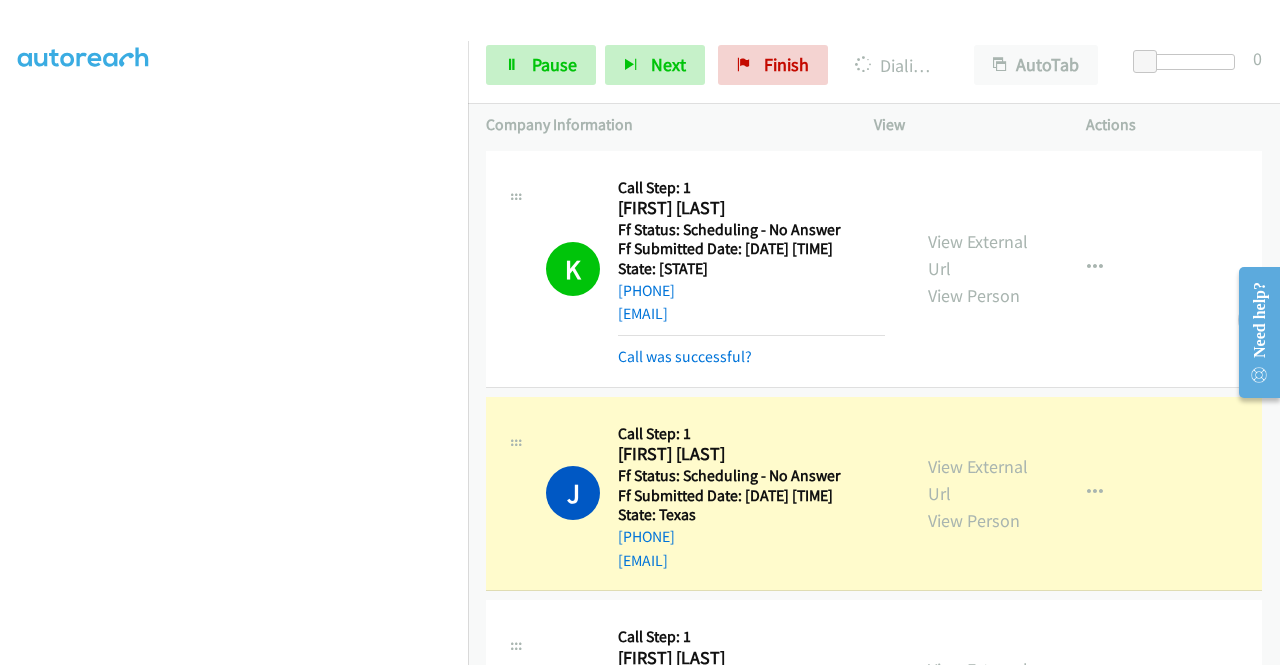 scroll, scrollTop: 0, scrollLeft: 0, axis: both 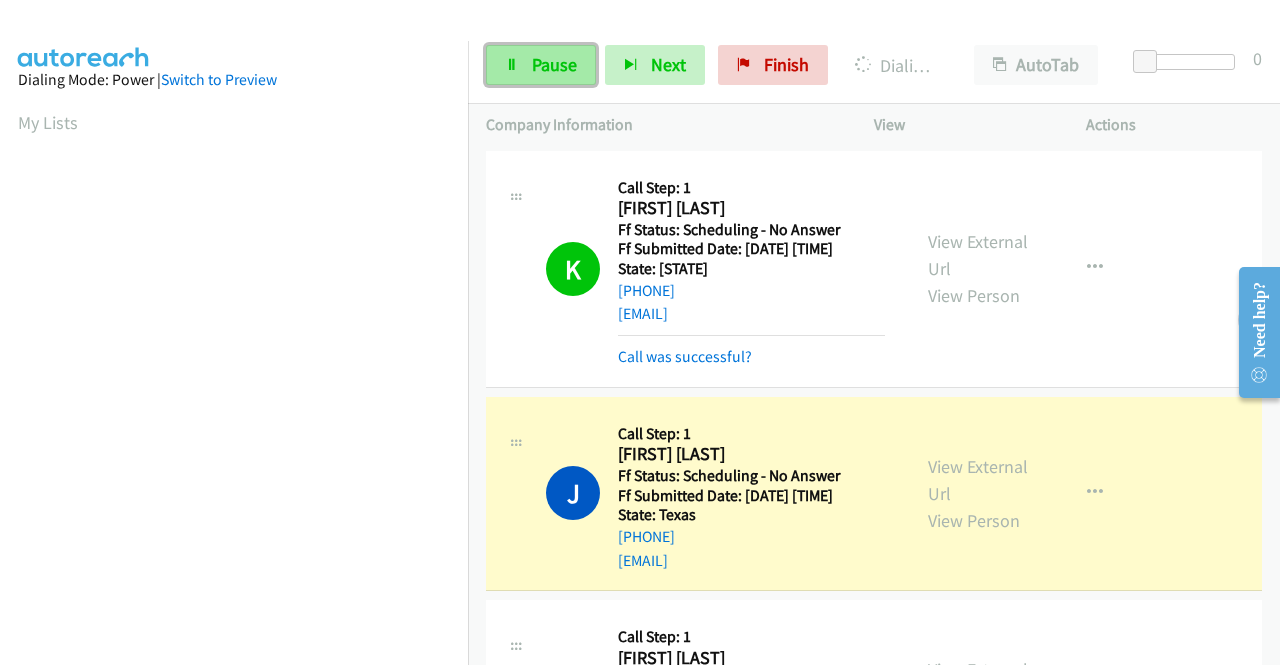 click on "Pause" at bounding box center (554, 64) 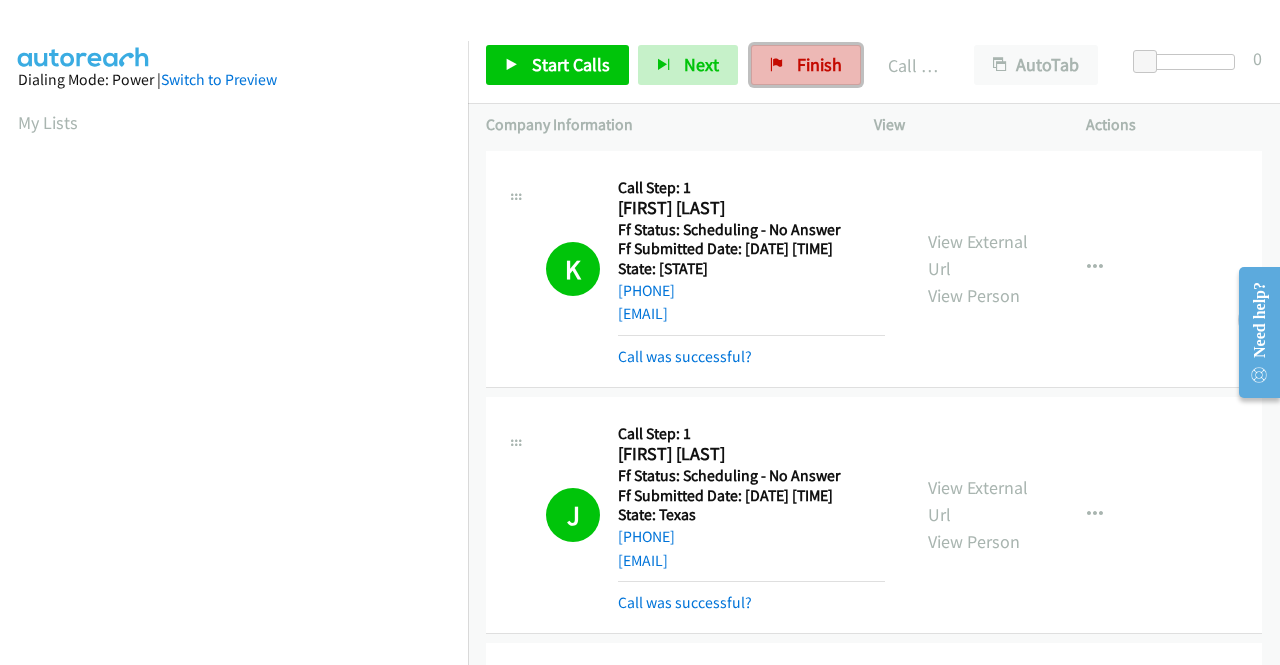 click on "Finish" at bounding box center (819, 64) 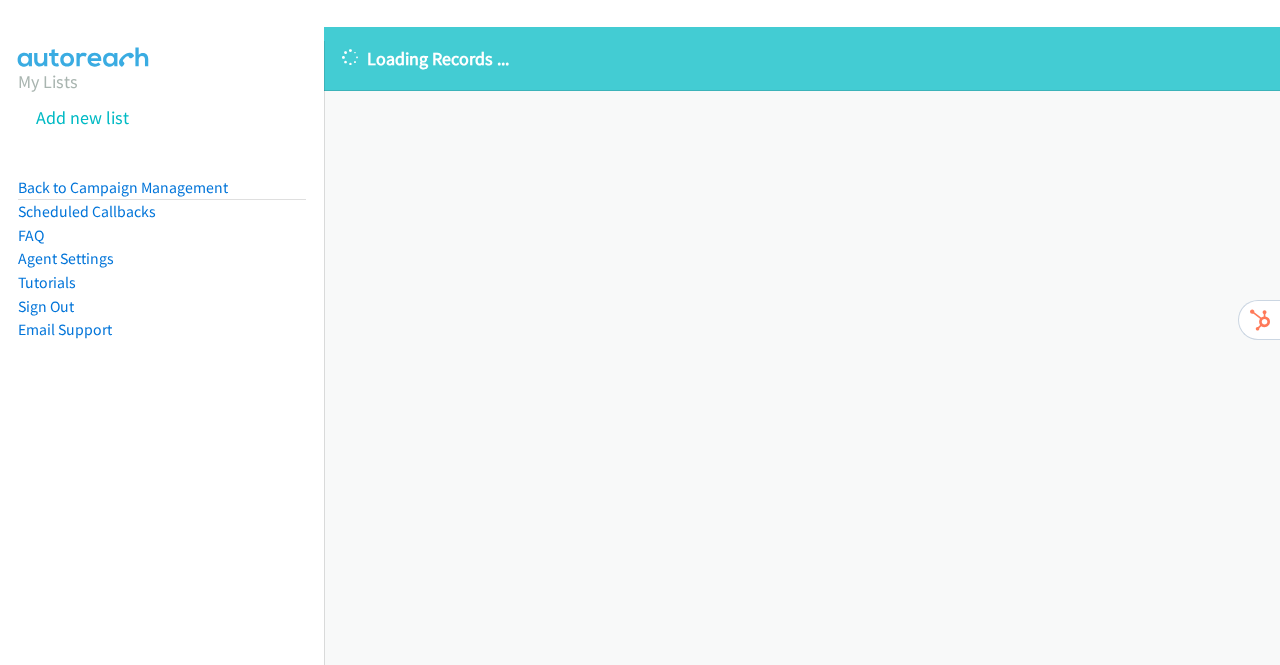 scroll, scrollTop: 0, scrollLeft: 0, axis: both 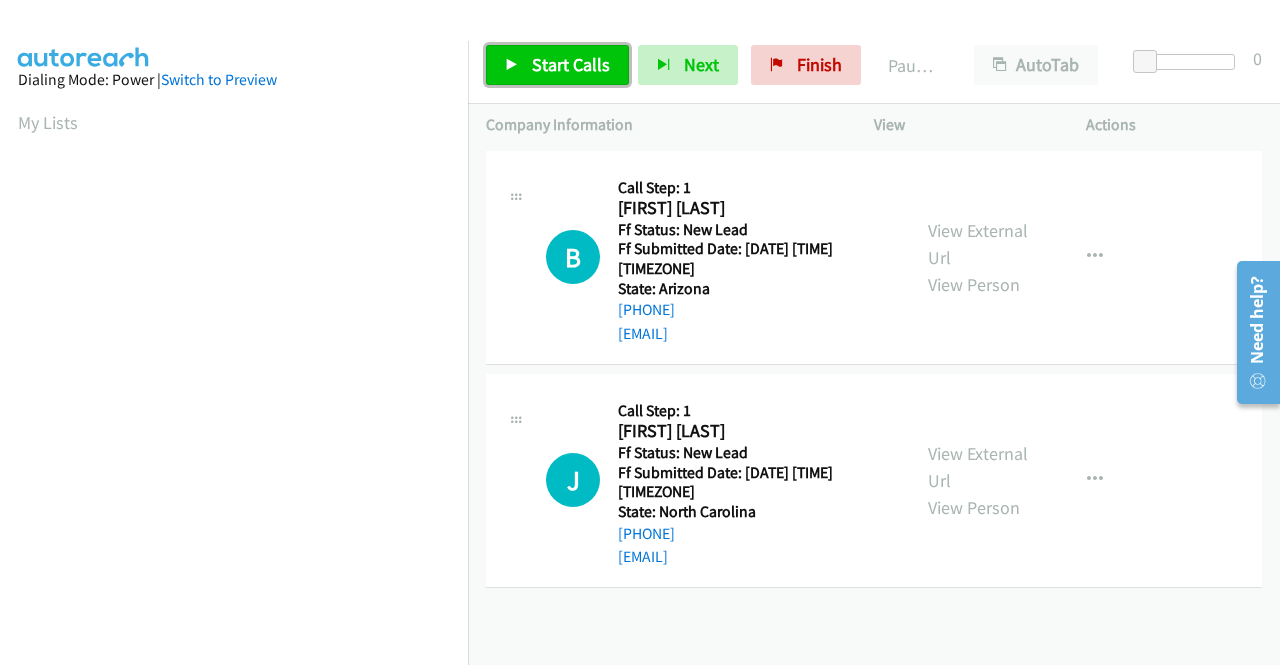 click on "Start Calls" at bounding box center [571, 64] 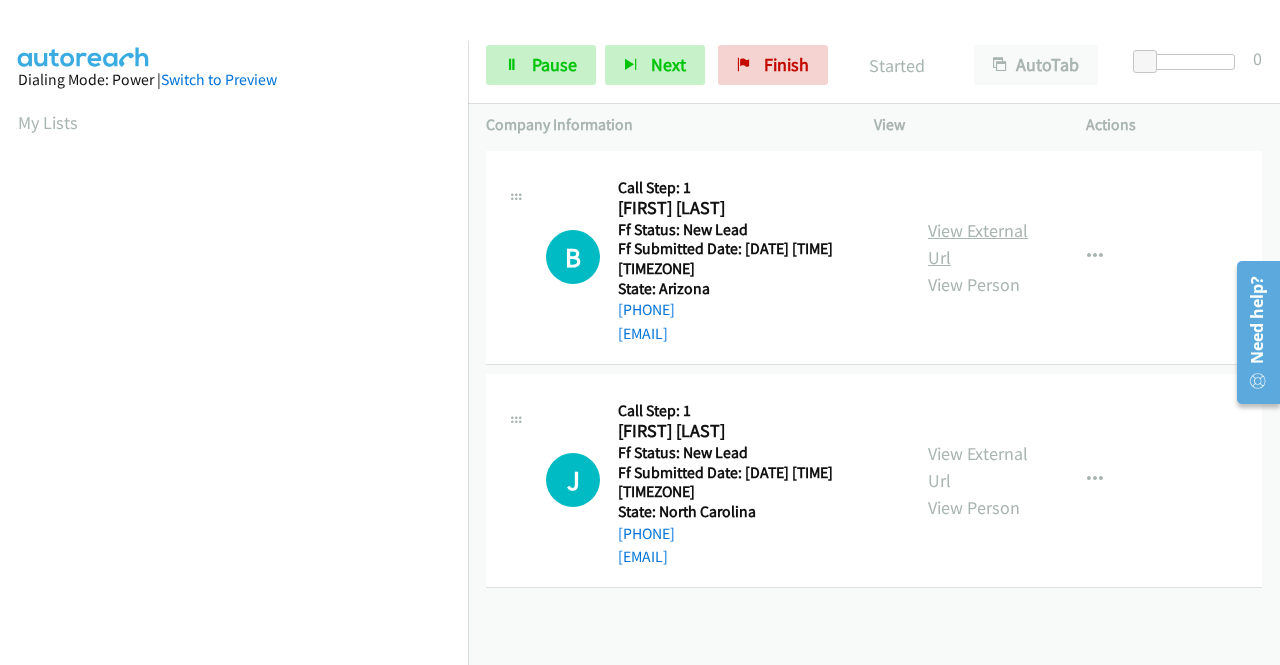 click on "View External Url" at bounding box center (978, 244) 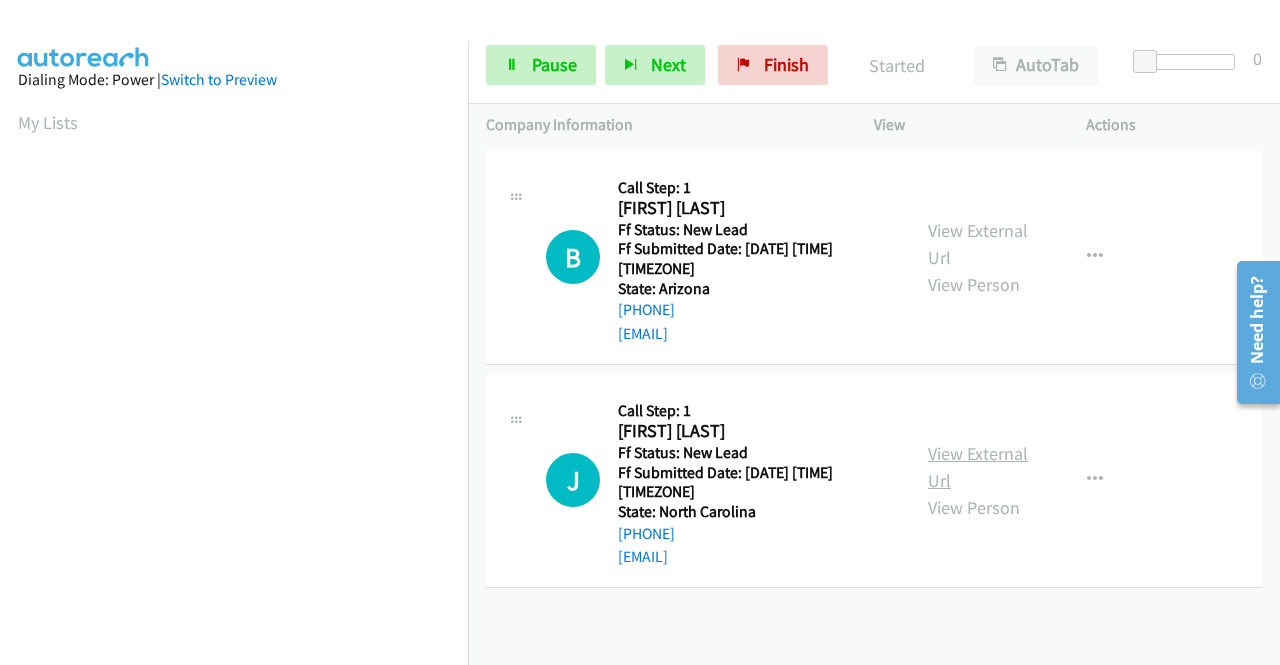 click on "View External Url" at bounding box center [978, 467] 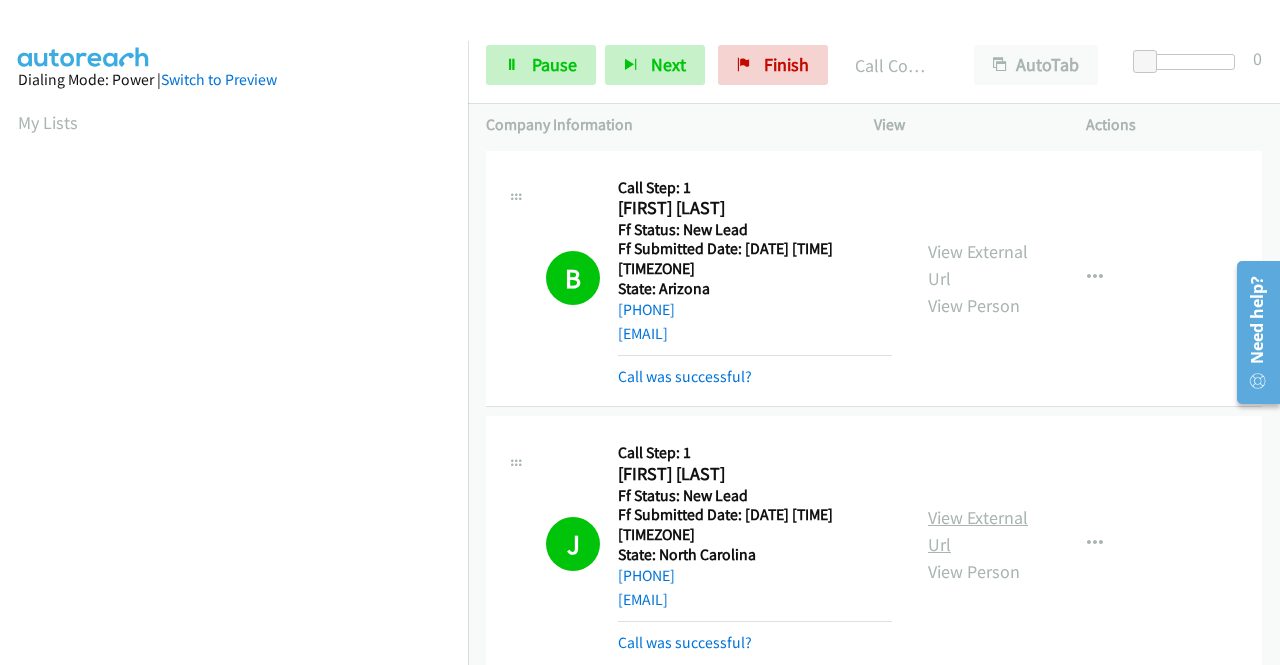 scroll, scrollTop: 456, scrollLeft: 0, axis: vertical 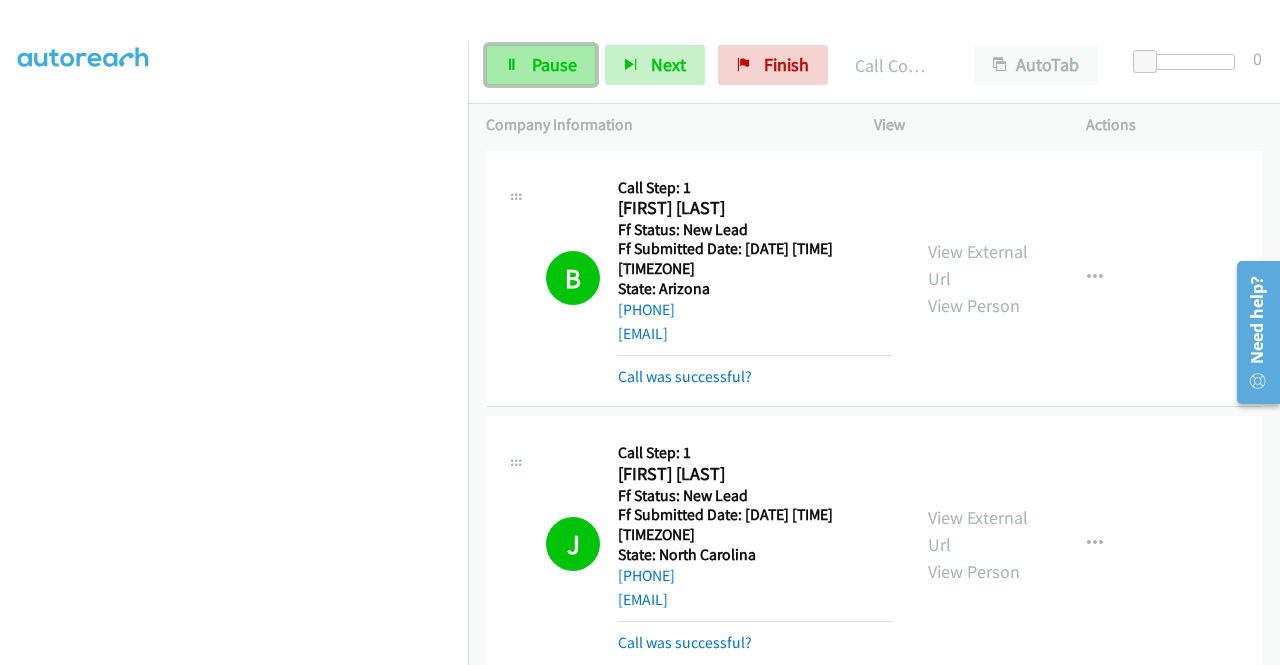 click on "Pause" at bounding box center [541, 65] 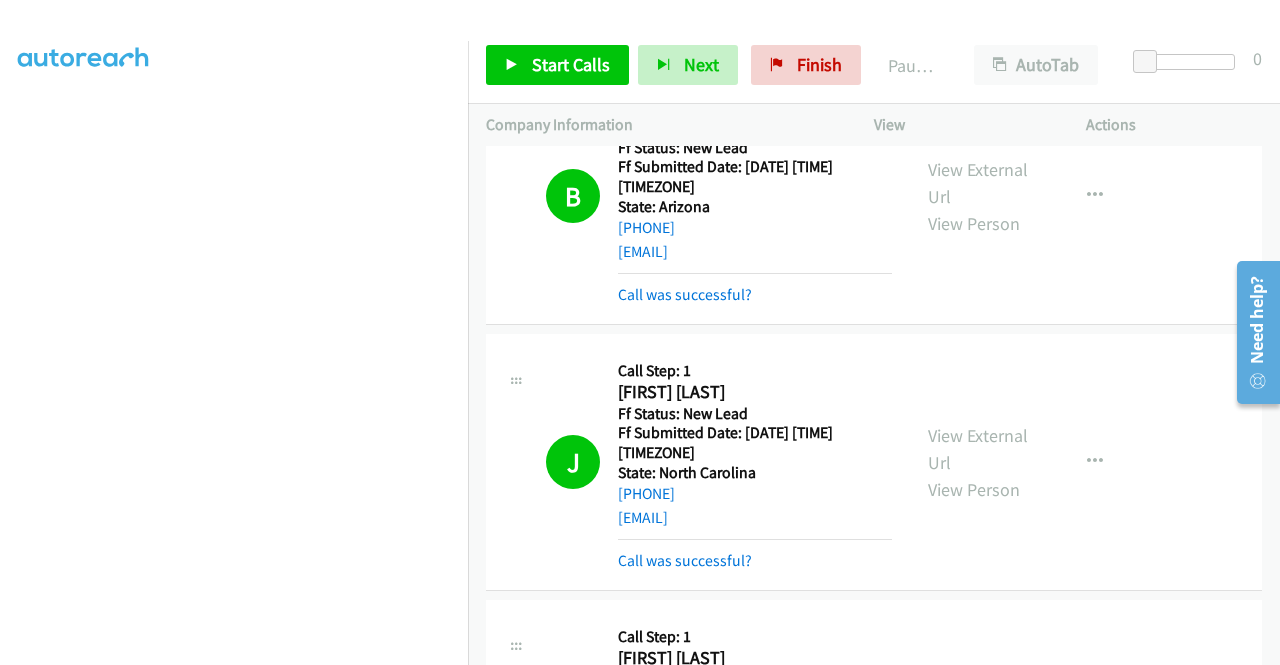 scroll, scrollTop: 300, scrollLeft: 0, axis: vertical 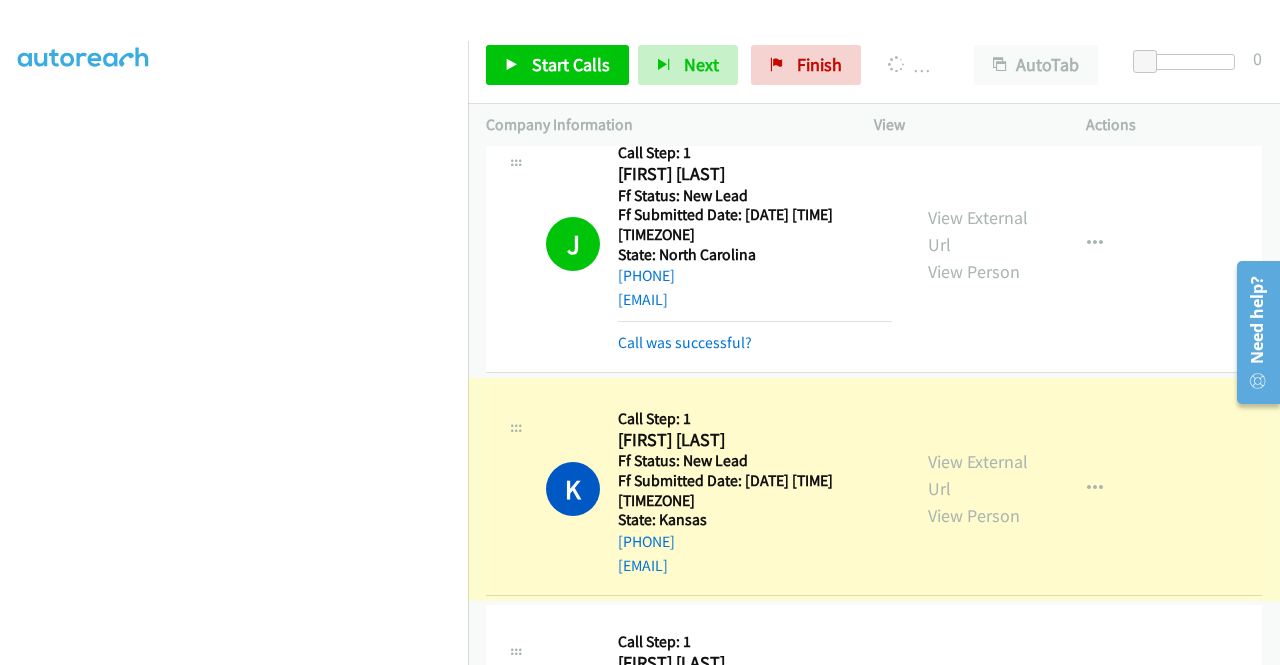 click on "View External Url" at bounding box center [978, 475] 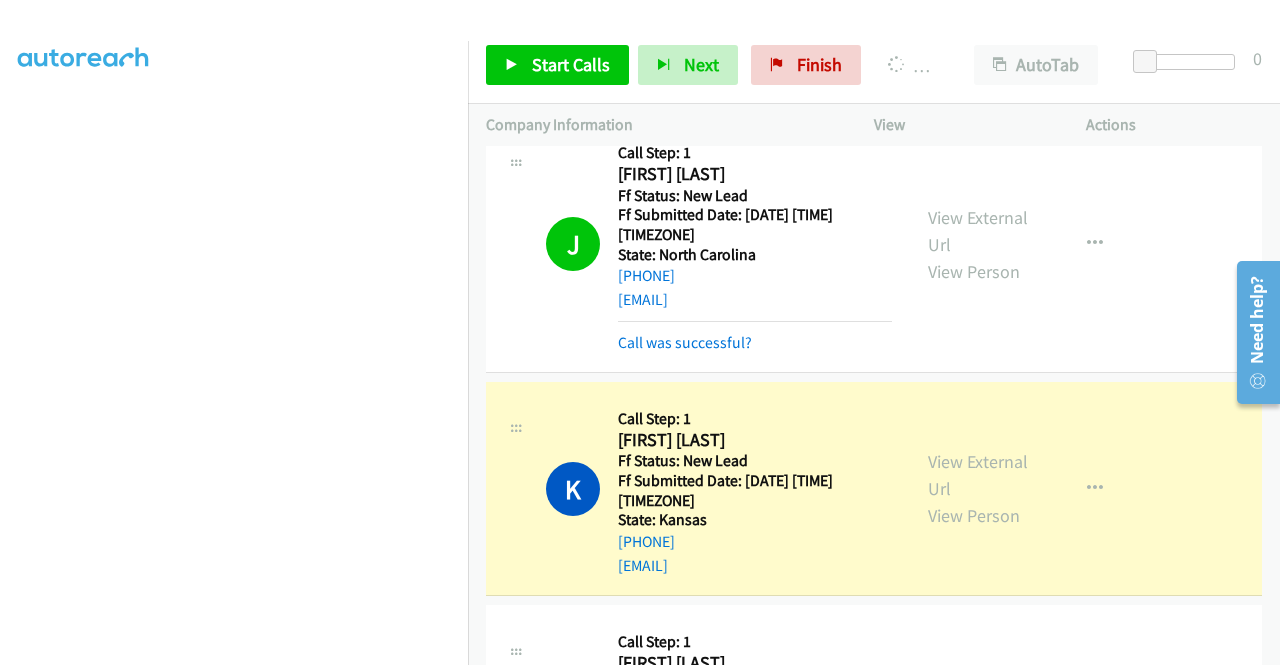 scroll, scrollTop: 456, scrollLeft: 0, axis: vertical 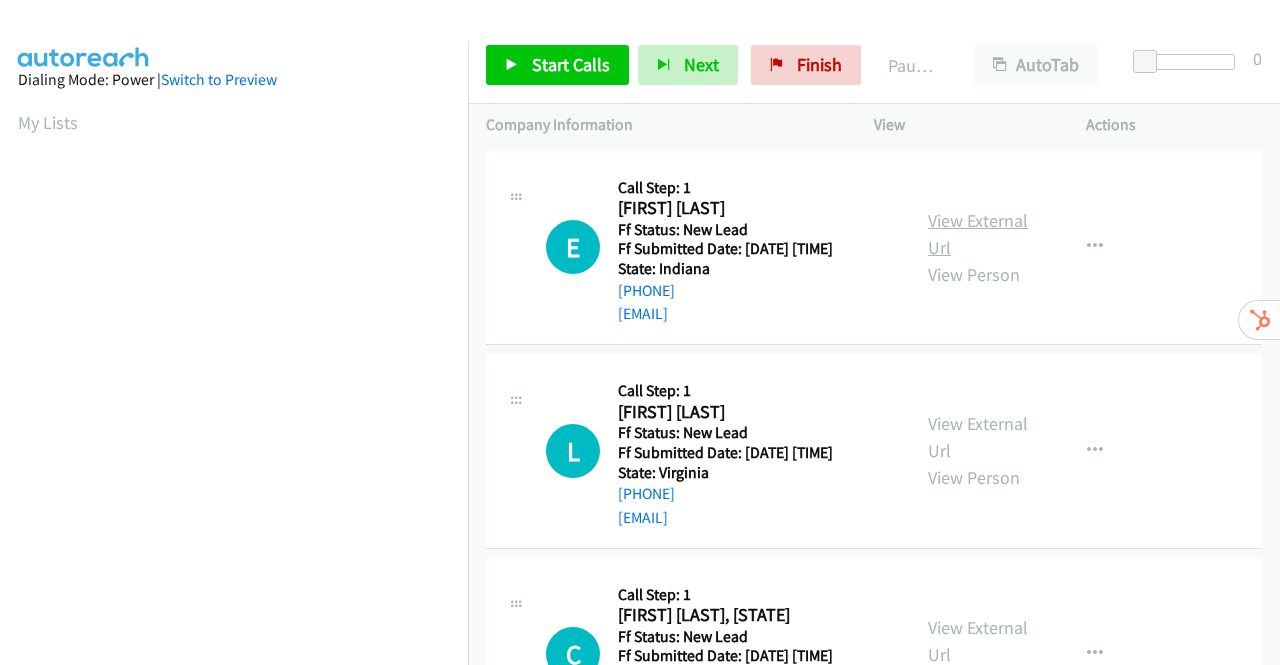 click on "View External Url" at bounding box center (978, 234) 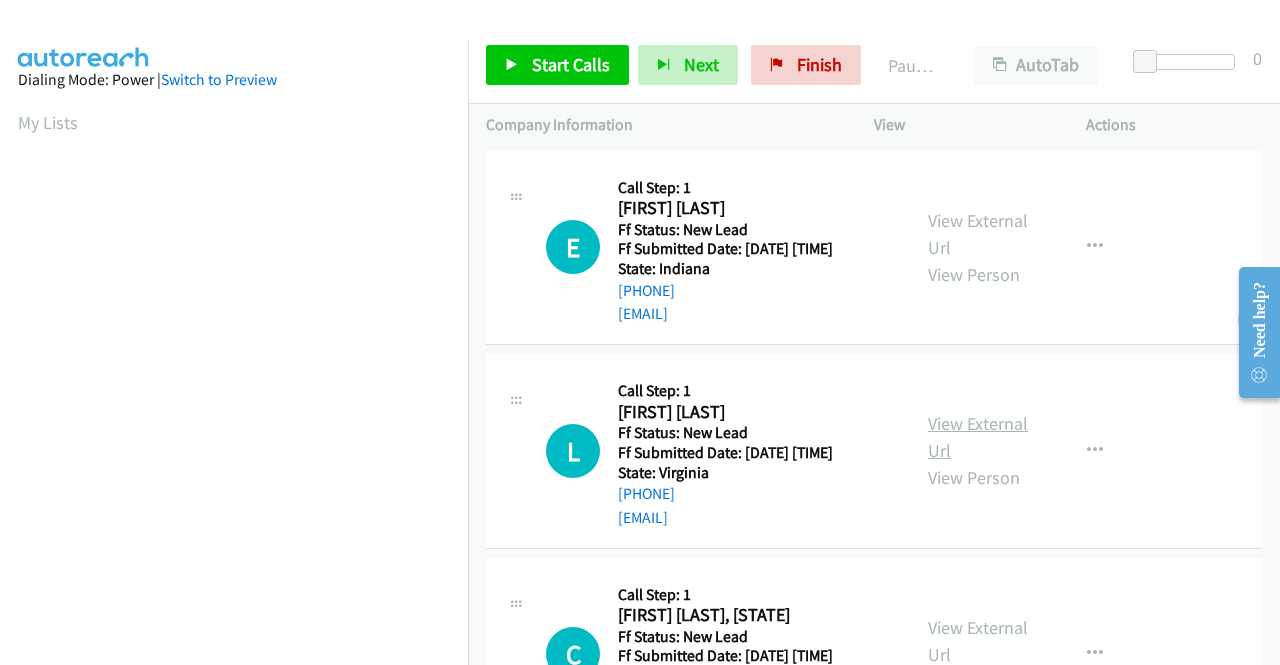 click on "View External Url" at bounding box center [978, 437] 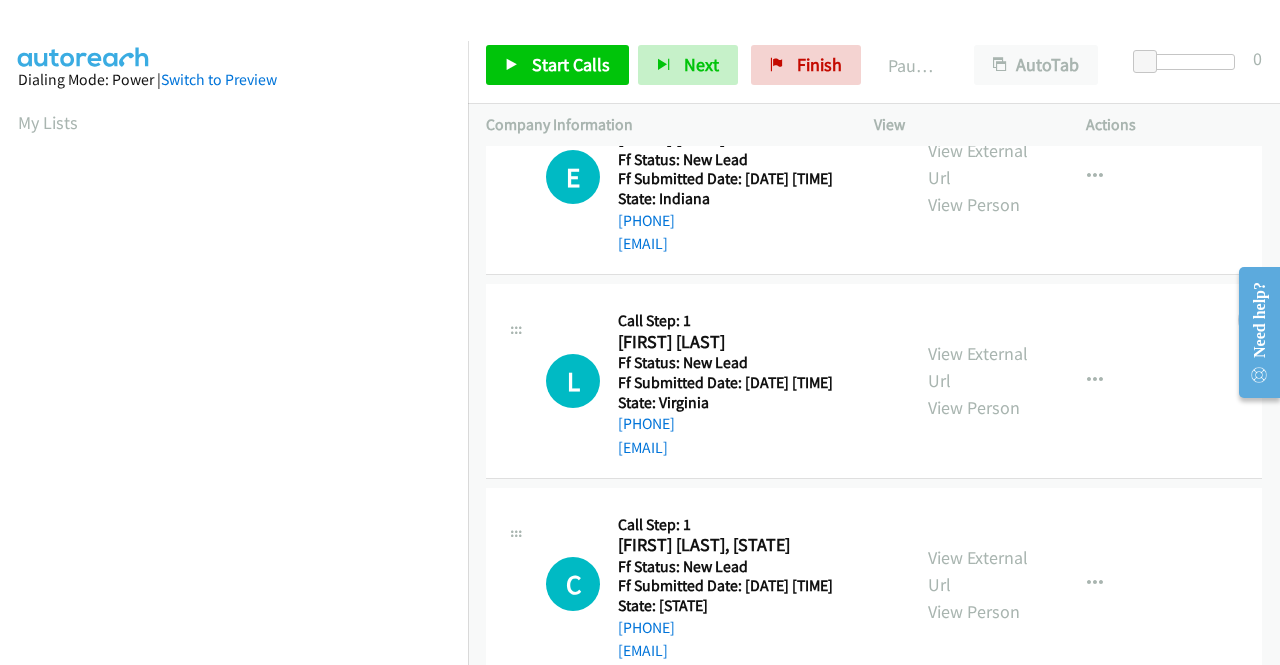 scroll, scrollTop: 100, scrollLeft: 0, axis: vertical 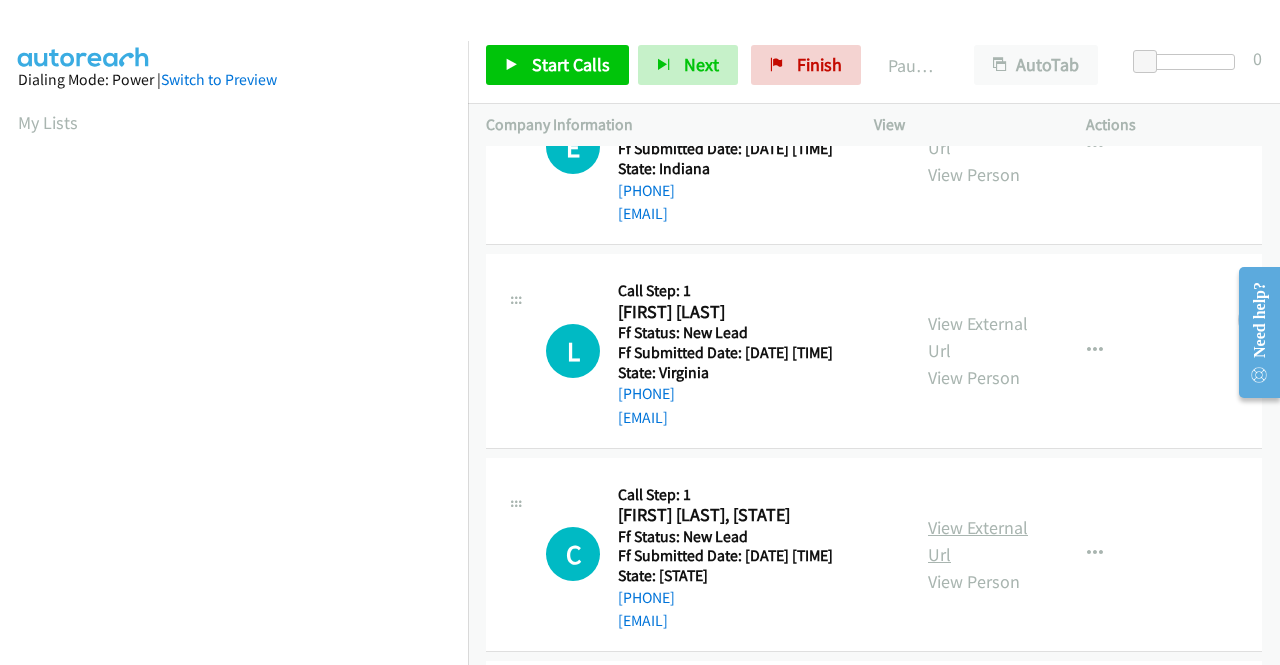 click on "View External Url" at bounding box center [978, 541] 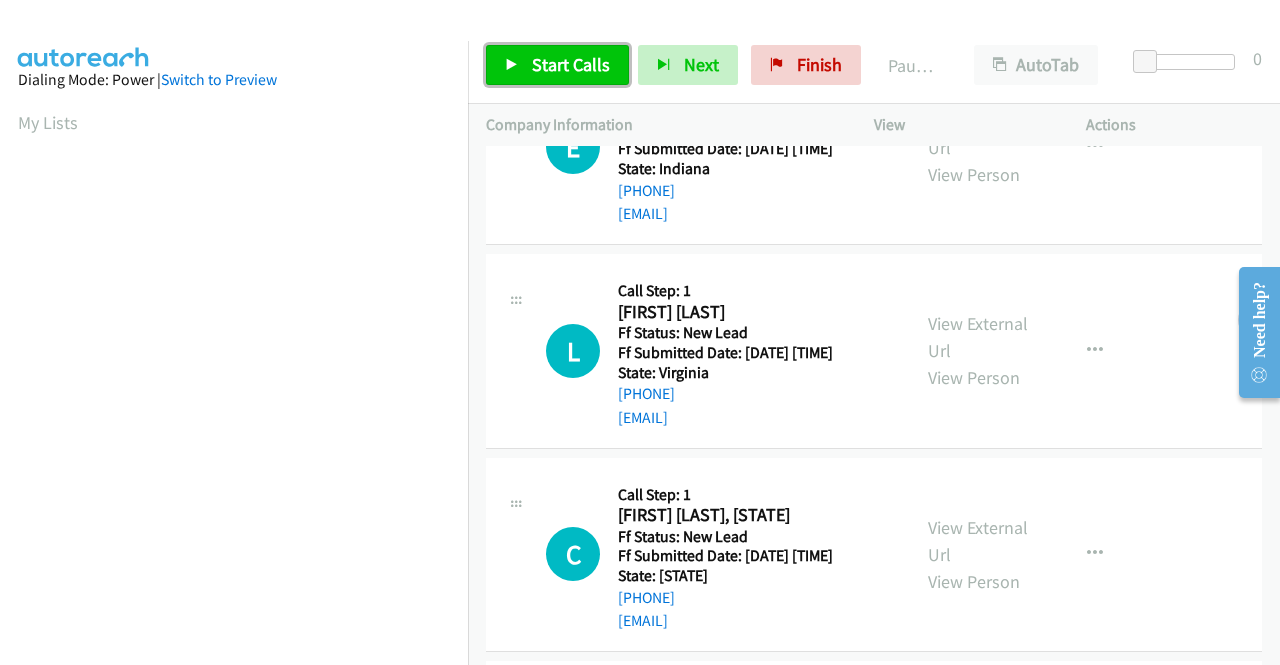 click on "Start Calls" at bounding box center (571, 64) 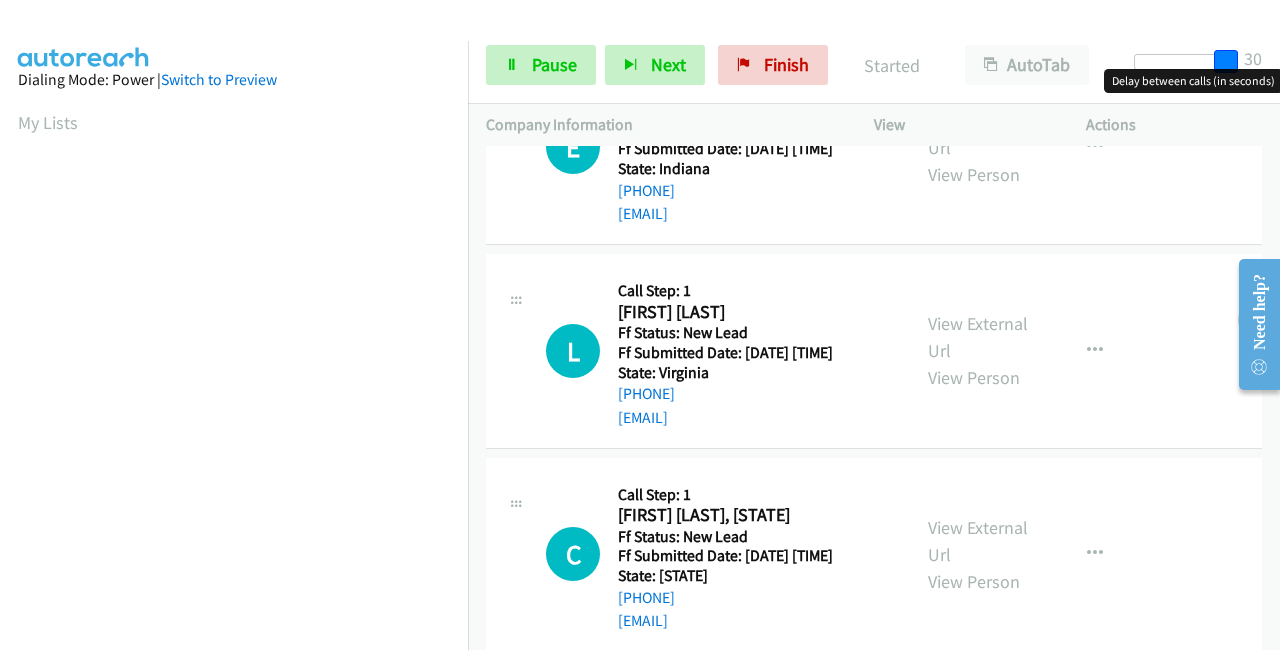 drag, startPoint x: 1134, startPoint y: 63, endPoint x: 1279, endPoint y: 58, distance: 145.08618 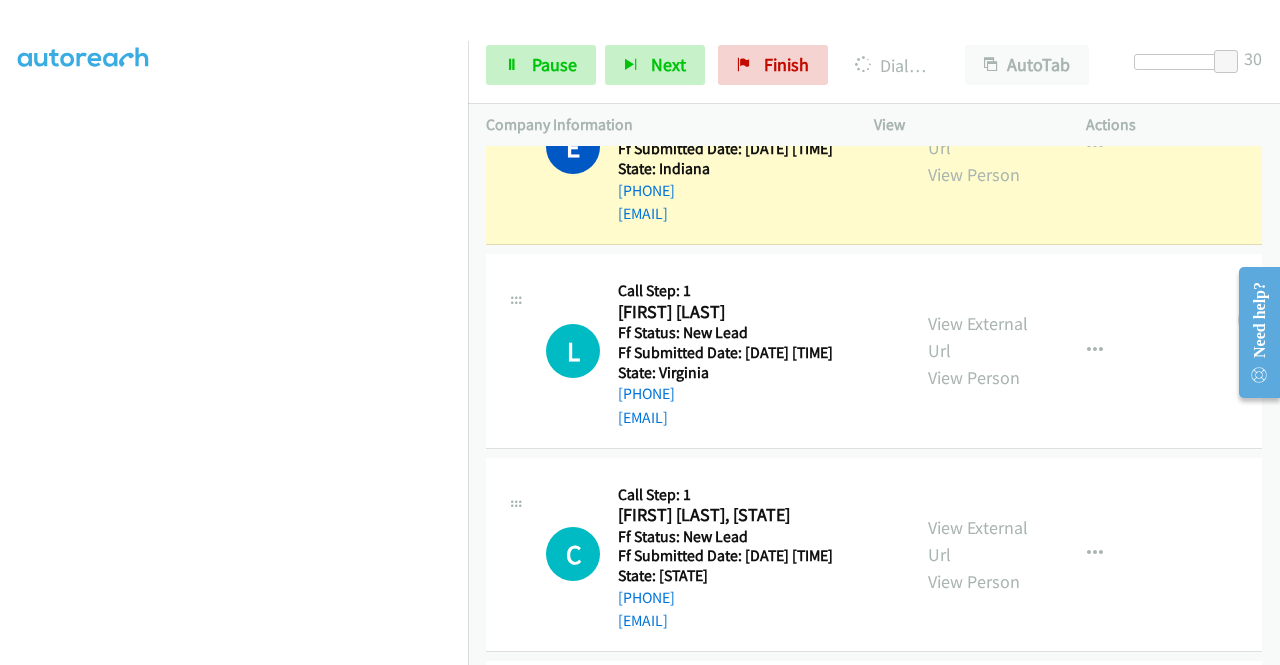 scroll, scrollTop: 456, scrollLeft: 0, axis: vertical 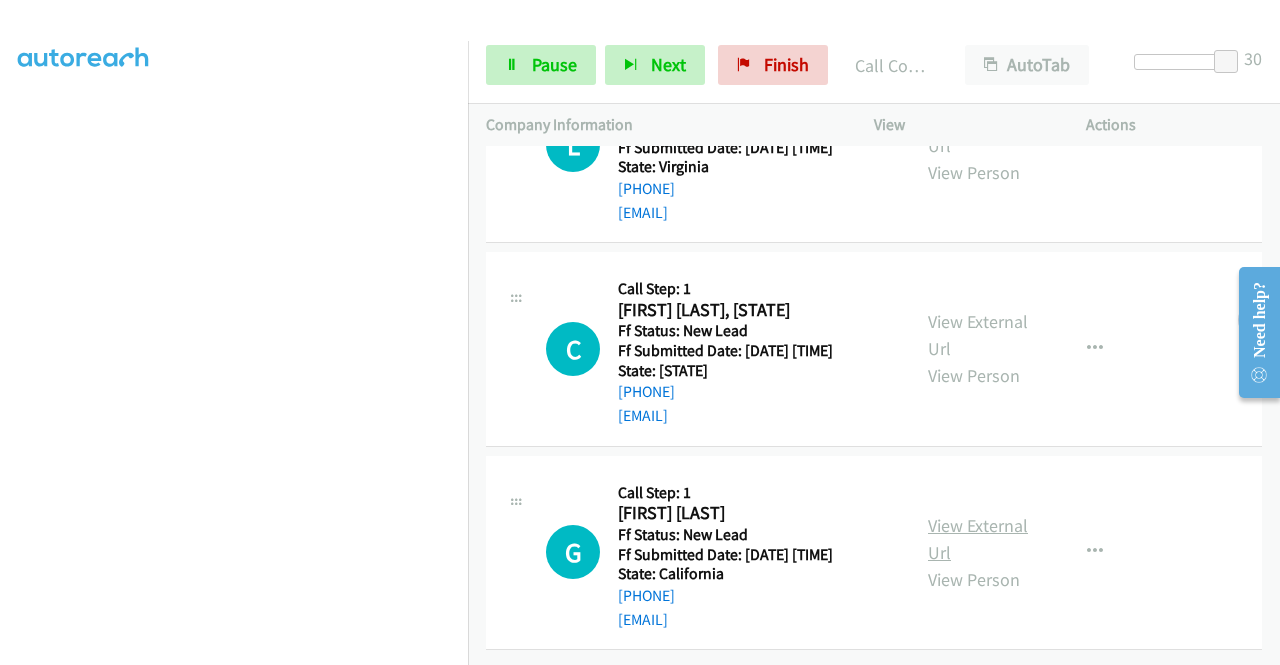 click on "View External Url" at bounding box center (978, 539) 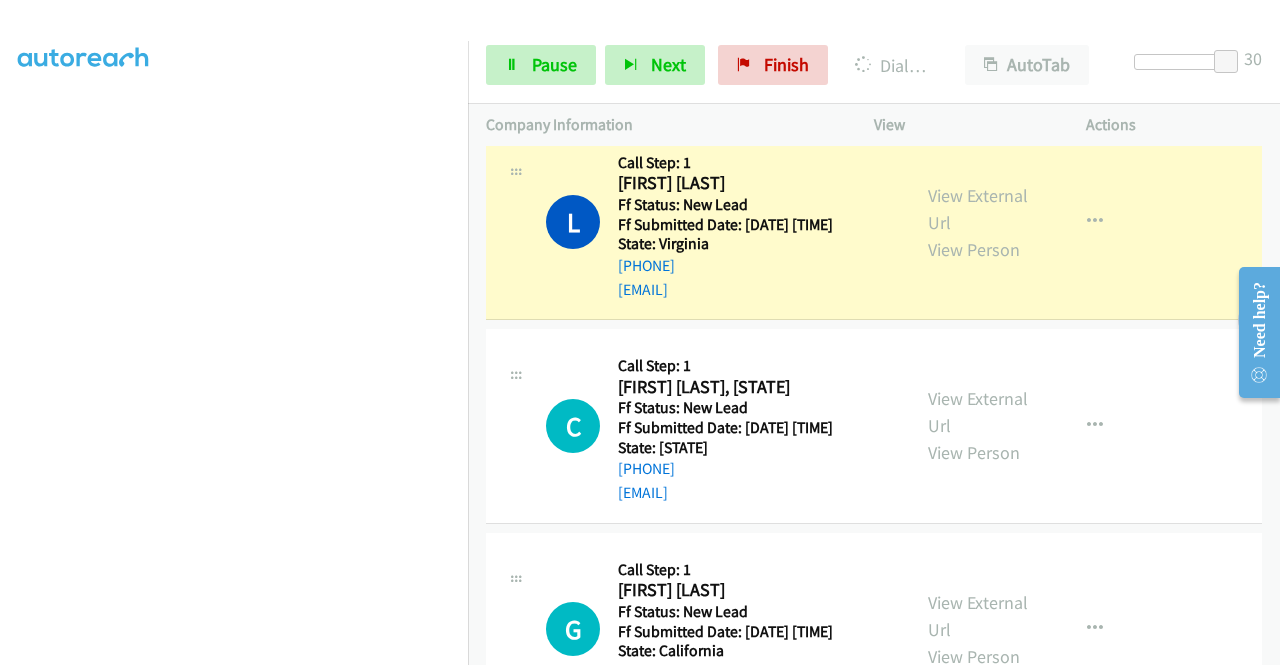 scroll, scrollTop: 240, scrollLeft: 0, axis: vertical 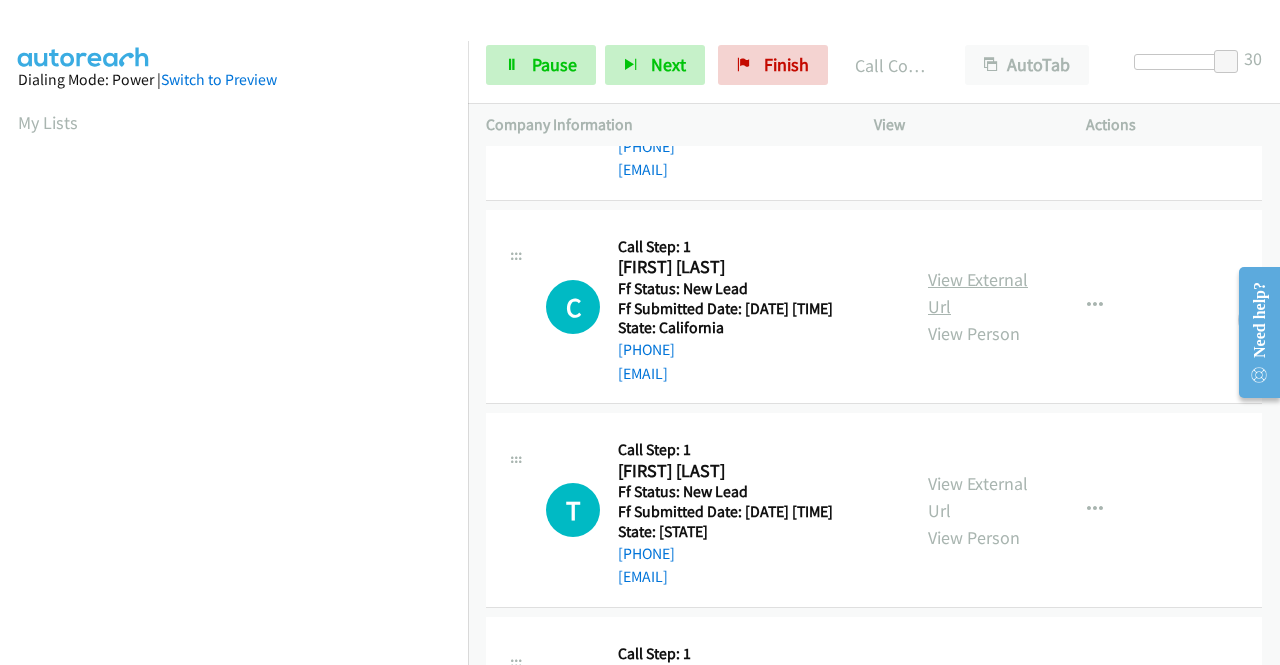 click on "View External Url" at bounding box center (978, 293) 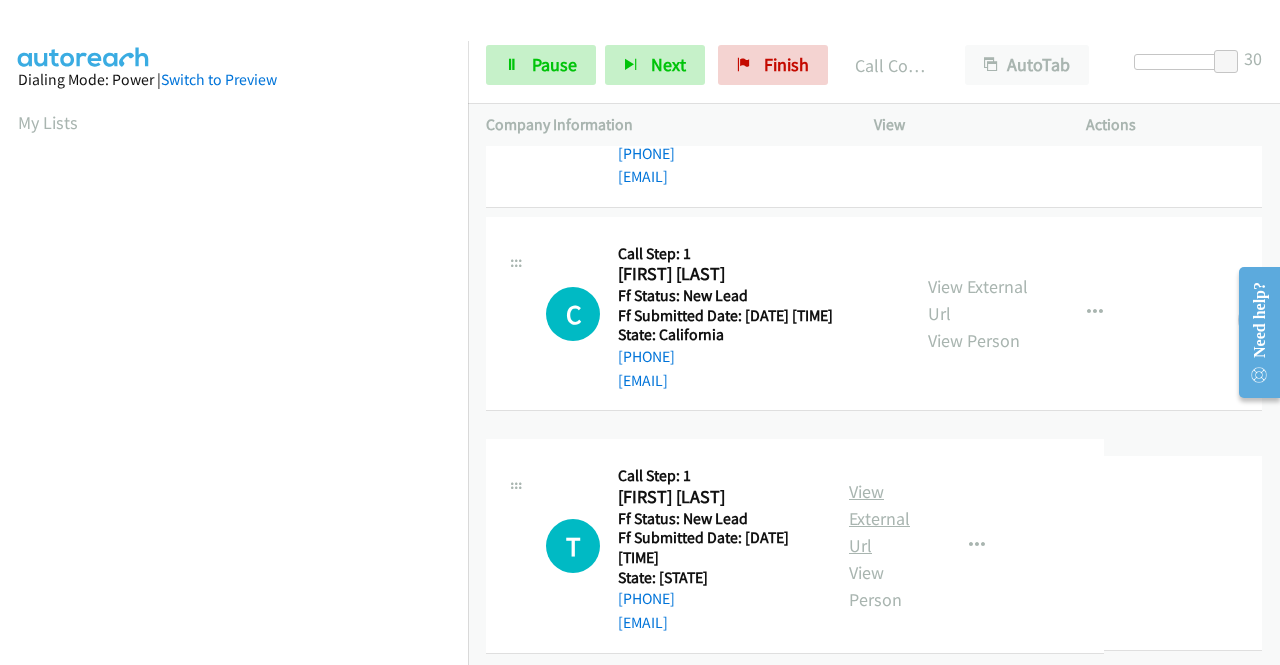 scroll, scrollTop: 1040, scrollLeft: 0, axis: vertical 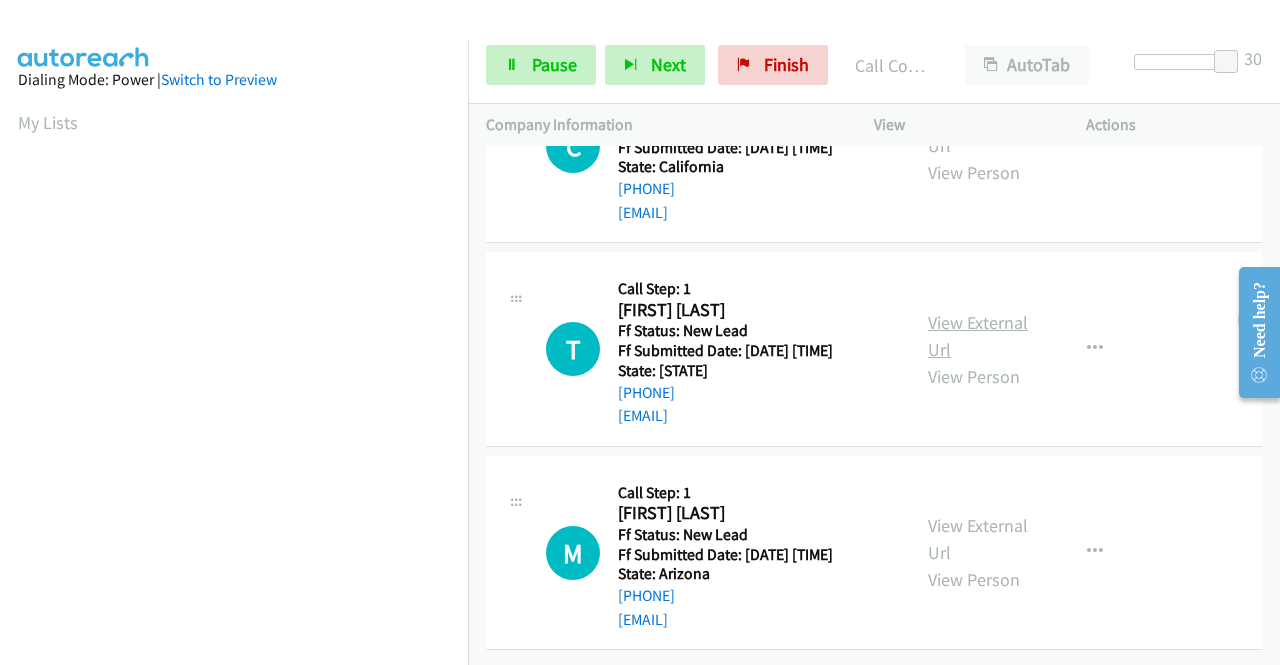 click on "View External Url" at bounding box center [978, 336] 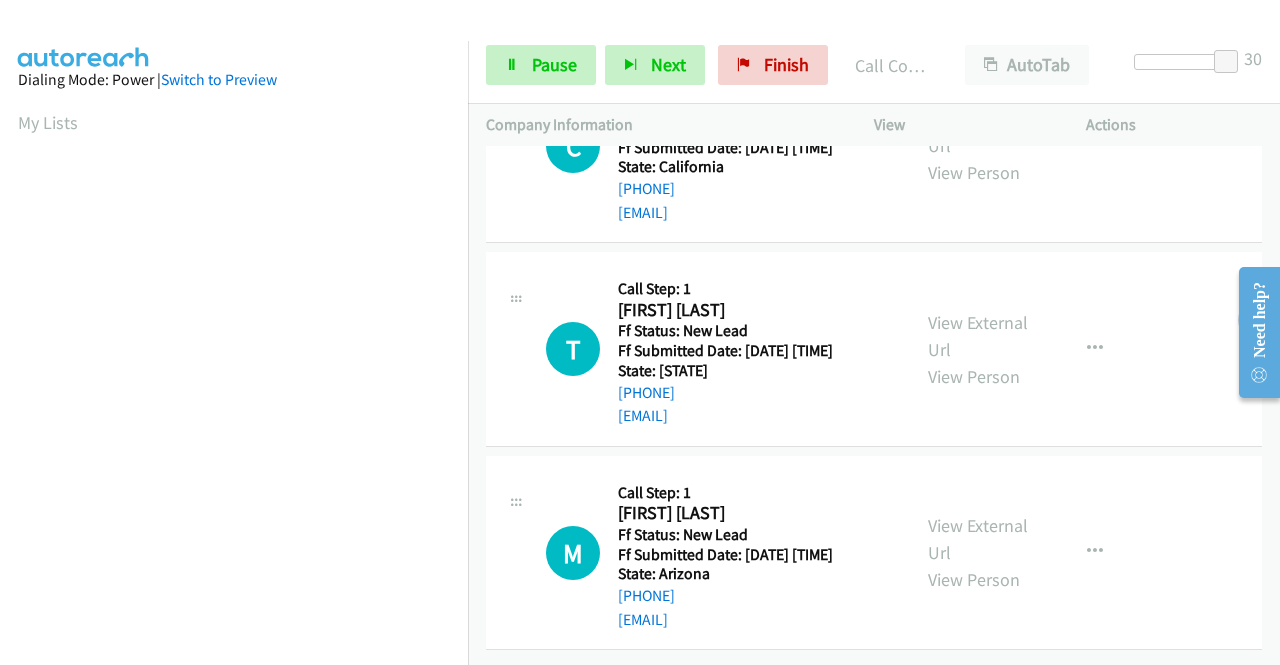 scroll, scrollTop: 1150, scrollLeft: 0, axis: vertical 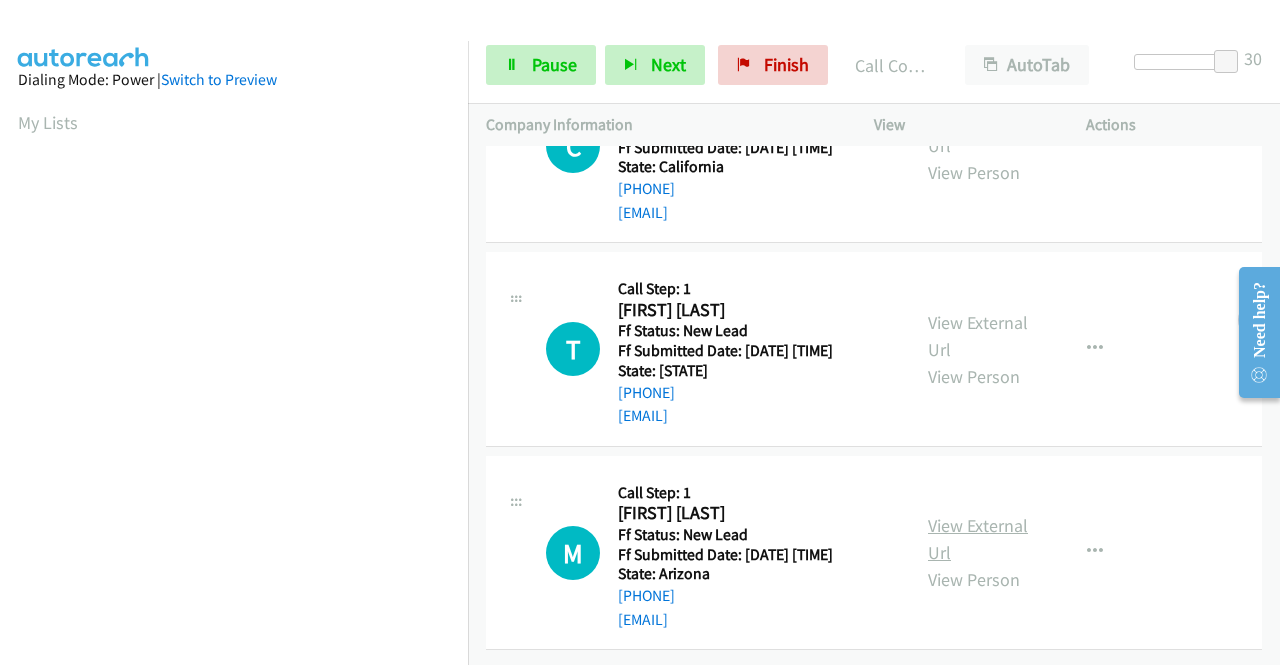 click on "View External Url" at bounding box center (978, 539) 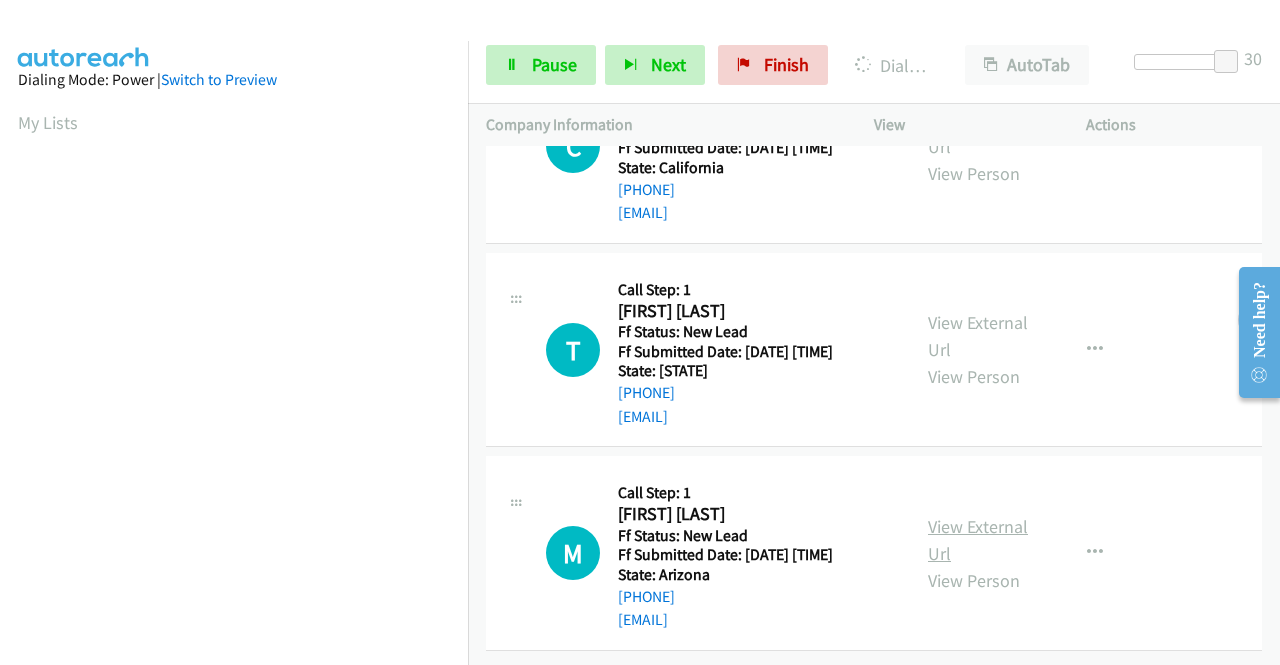 scroll, scrollTop: 456, scrollLeft: 0, axis: vertical 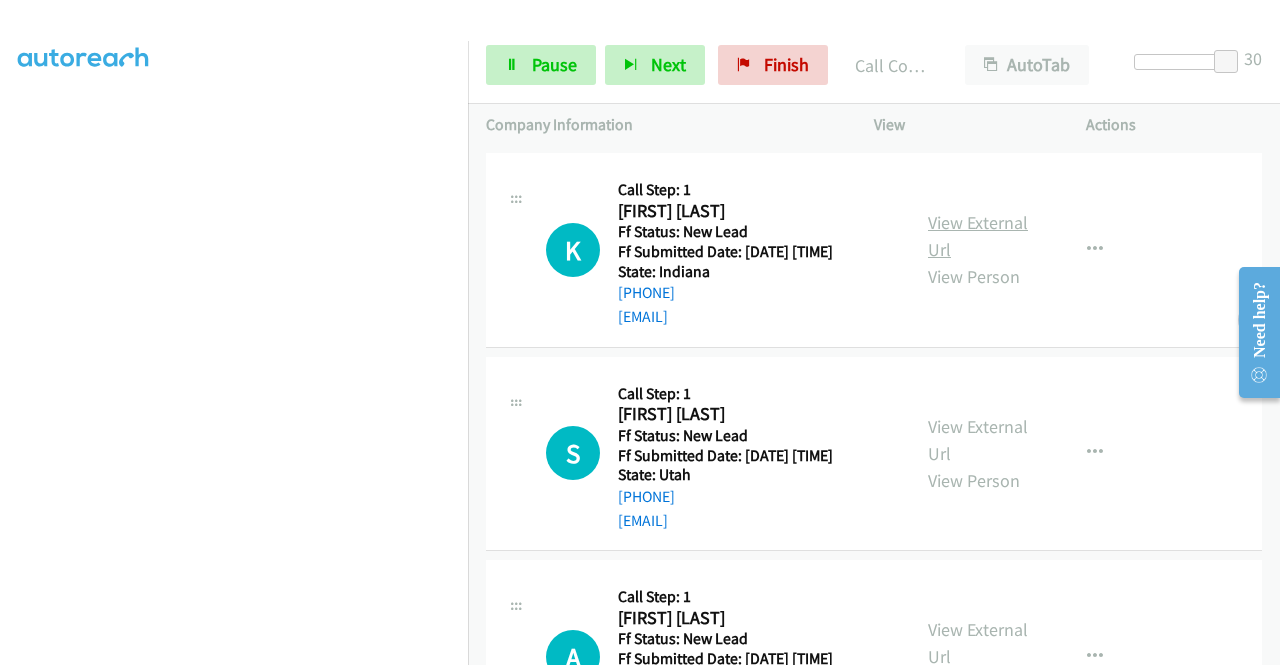 click on "View External Url" at bounding box center (978, 236) 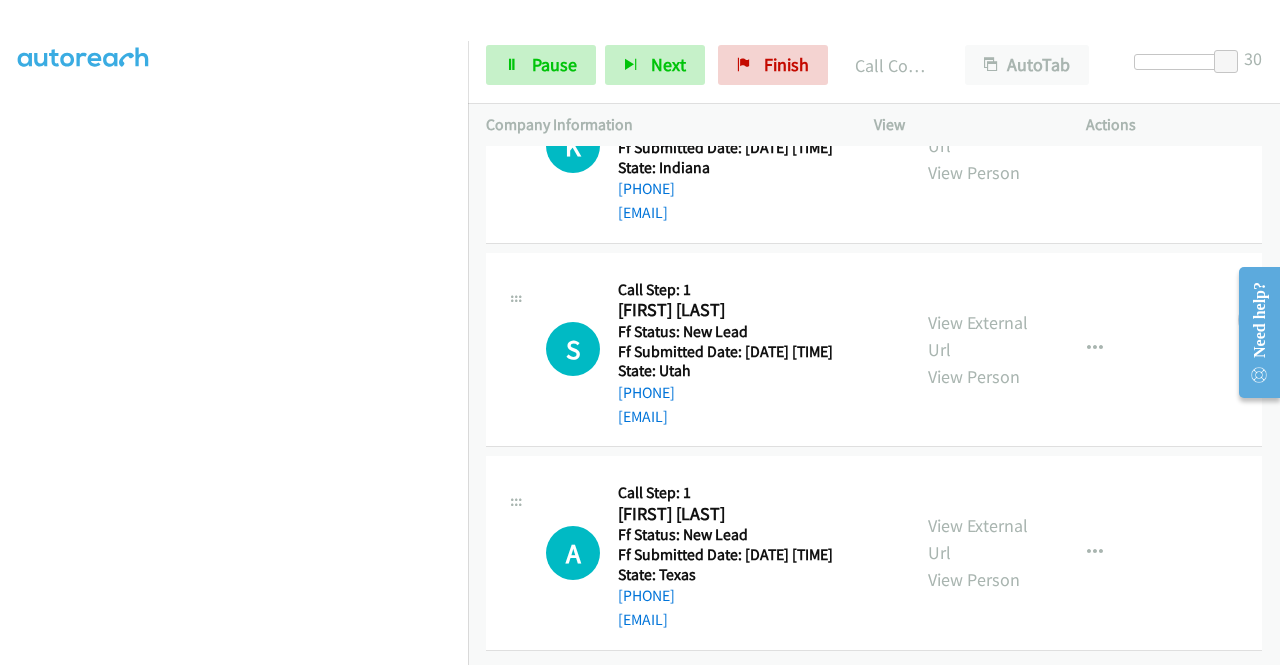 scroll, scrollTop: 1935, scrollLeft: 0, axis: vertical 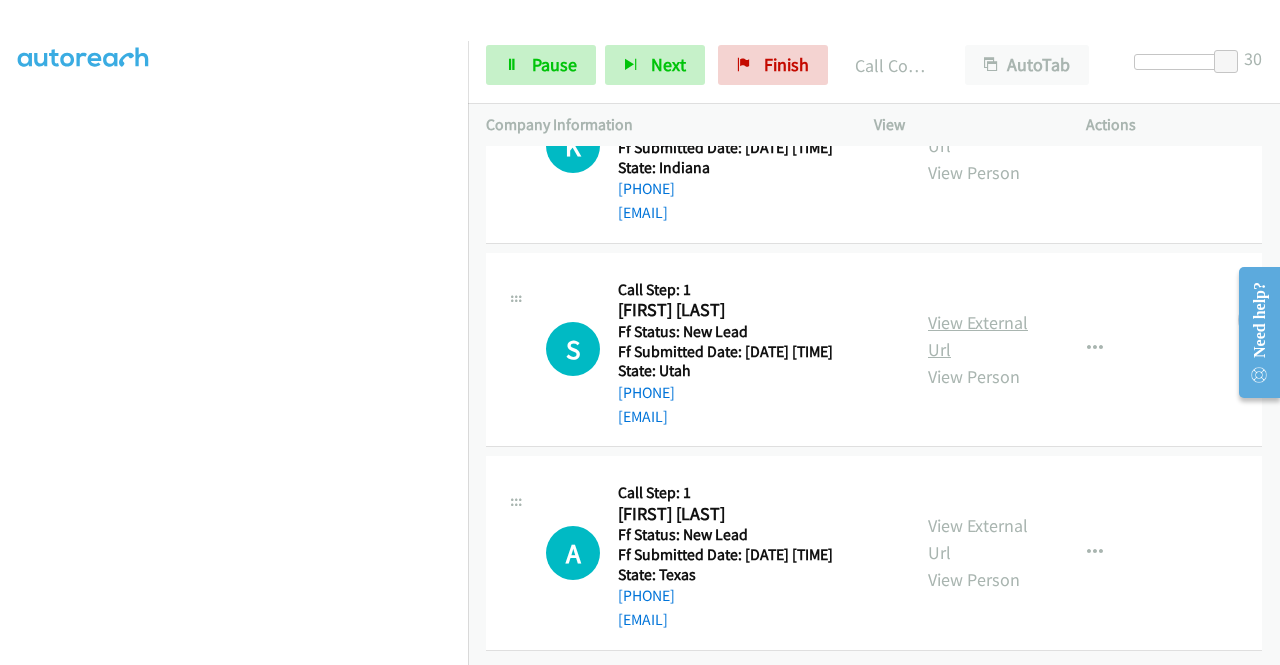 click on "View External Url" at bounding box center [978, 336] 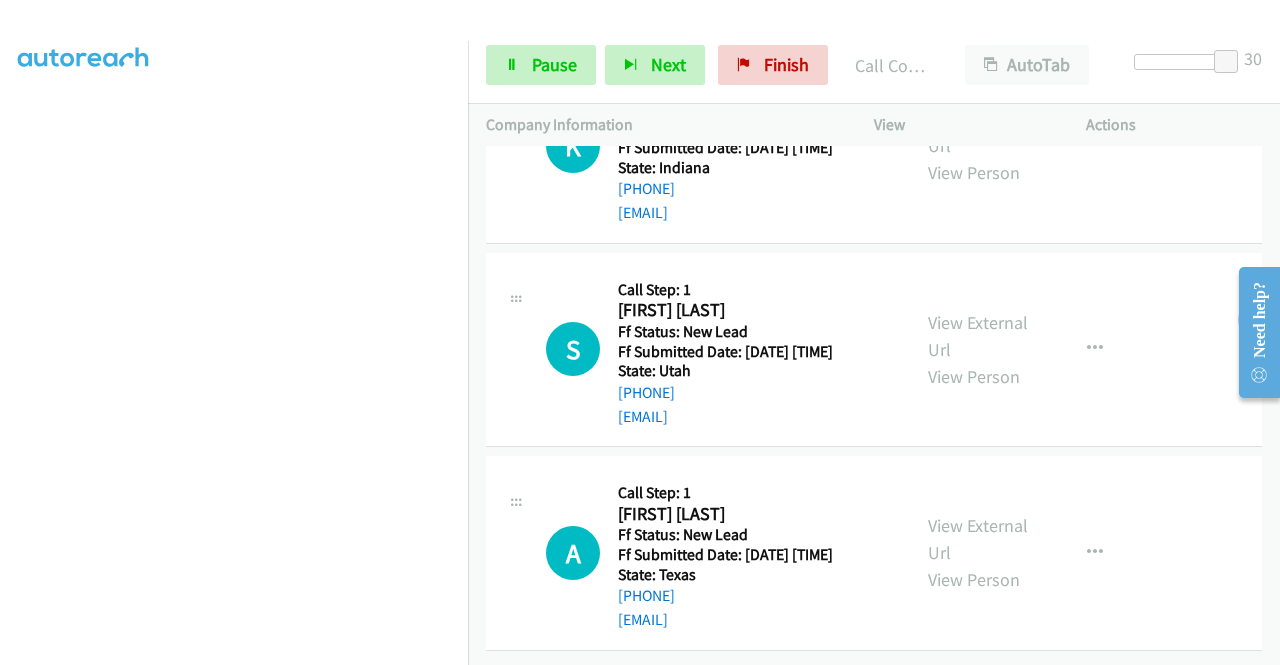 scroll, scrollTop: 1946, scrollLeft: 0, axis: vertical 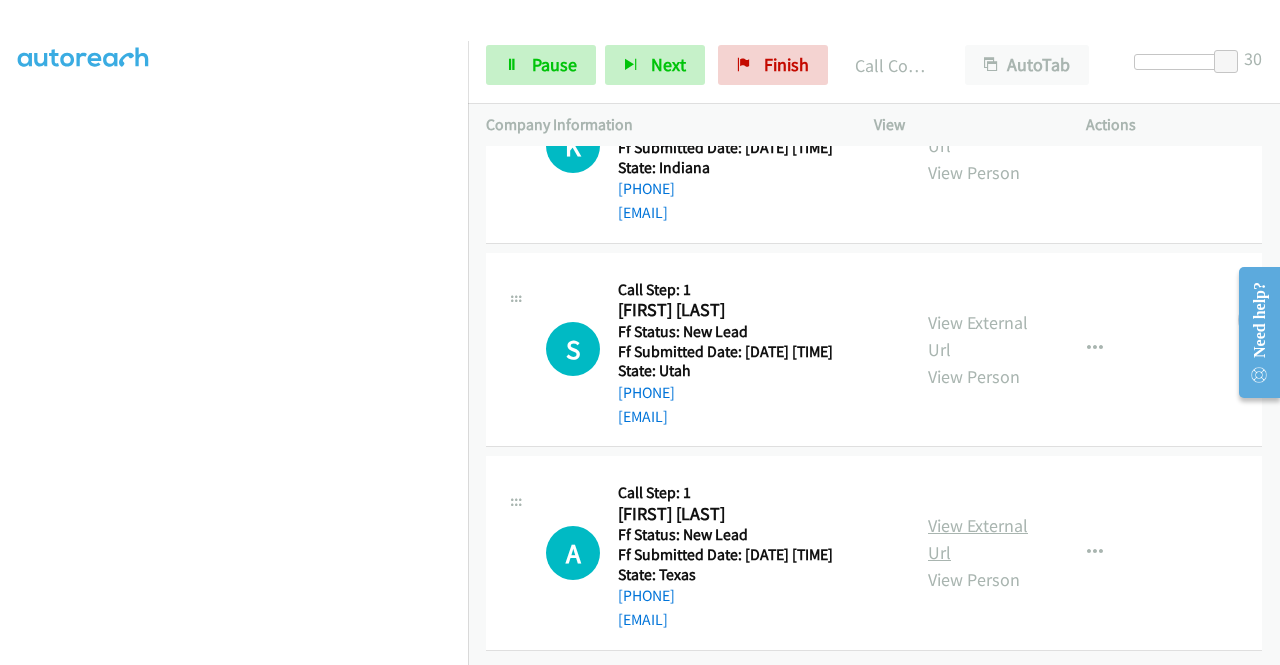 click on "View External Url" at bounding box center [978, 539] 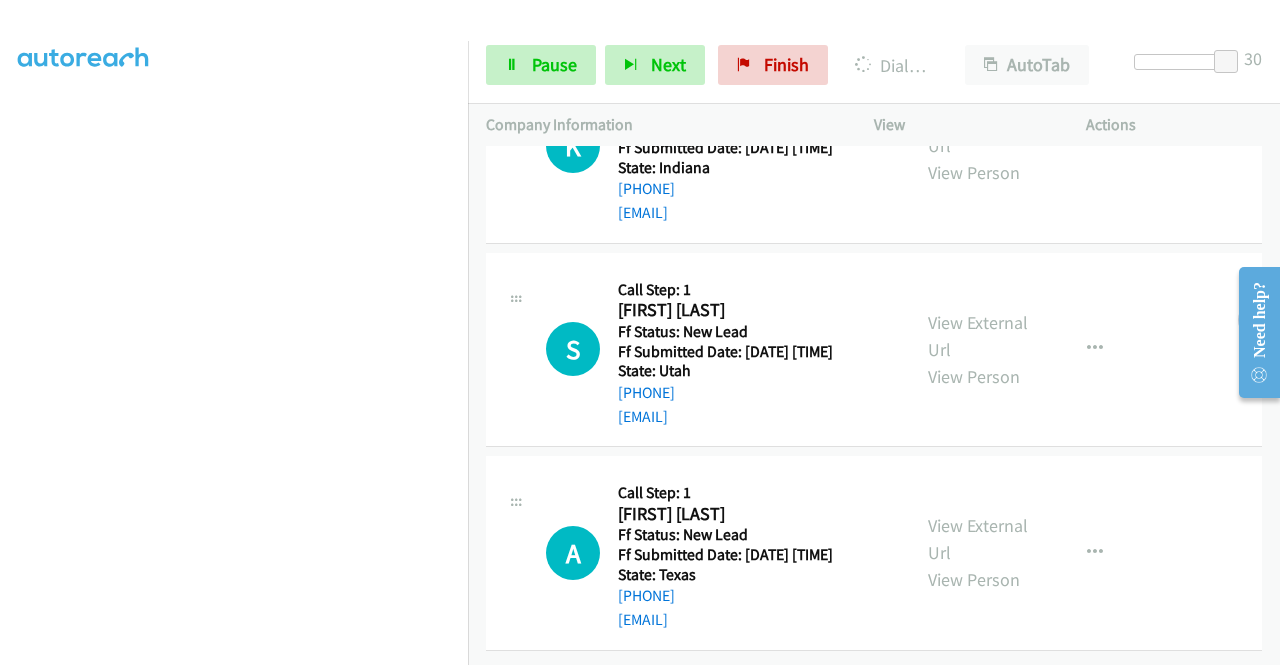 scroll, scrollTop: 0, scrollLeft: 0, axis: both 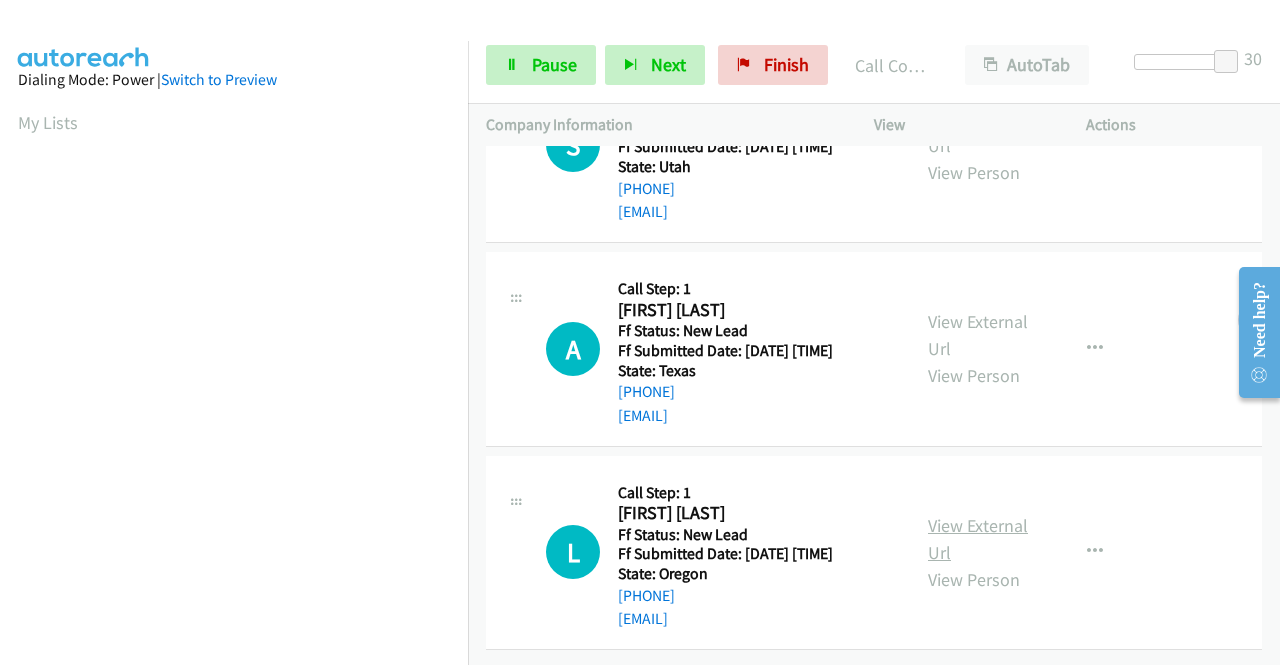click on "View External Url" at bounding box center (978, 539) 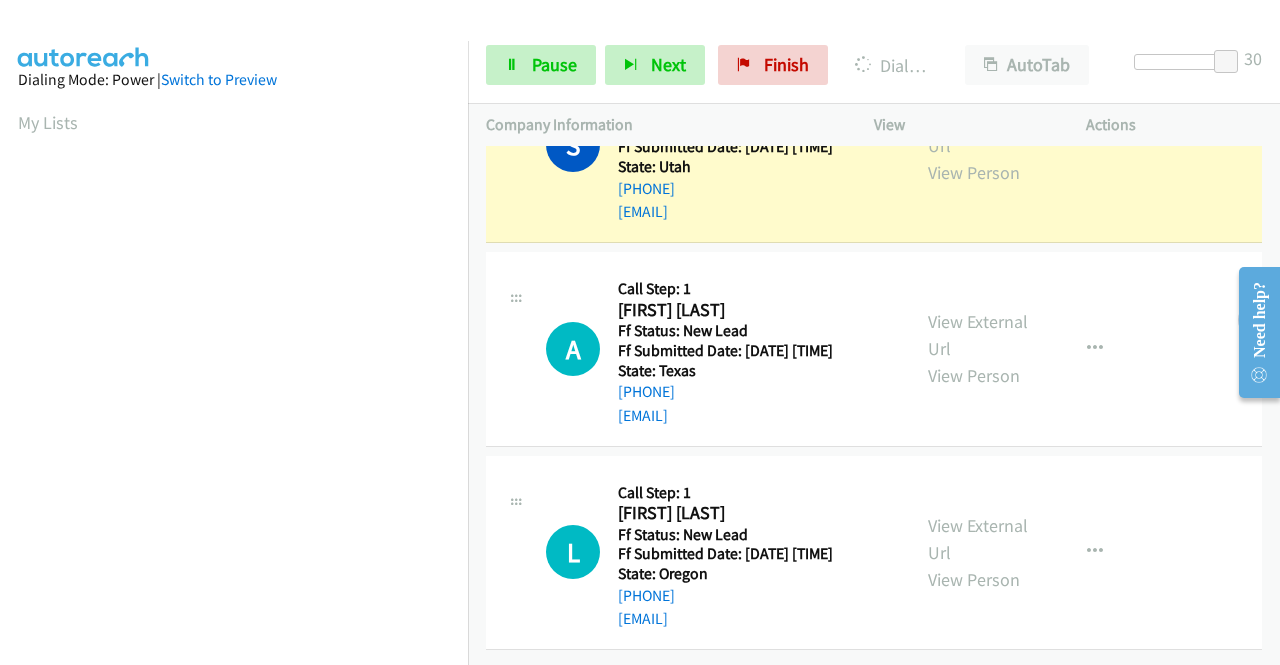 scroll, scrollTop: 2096, scrollLeft: 0, axis: vertical 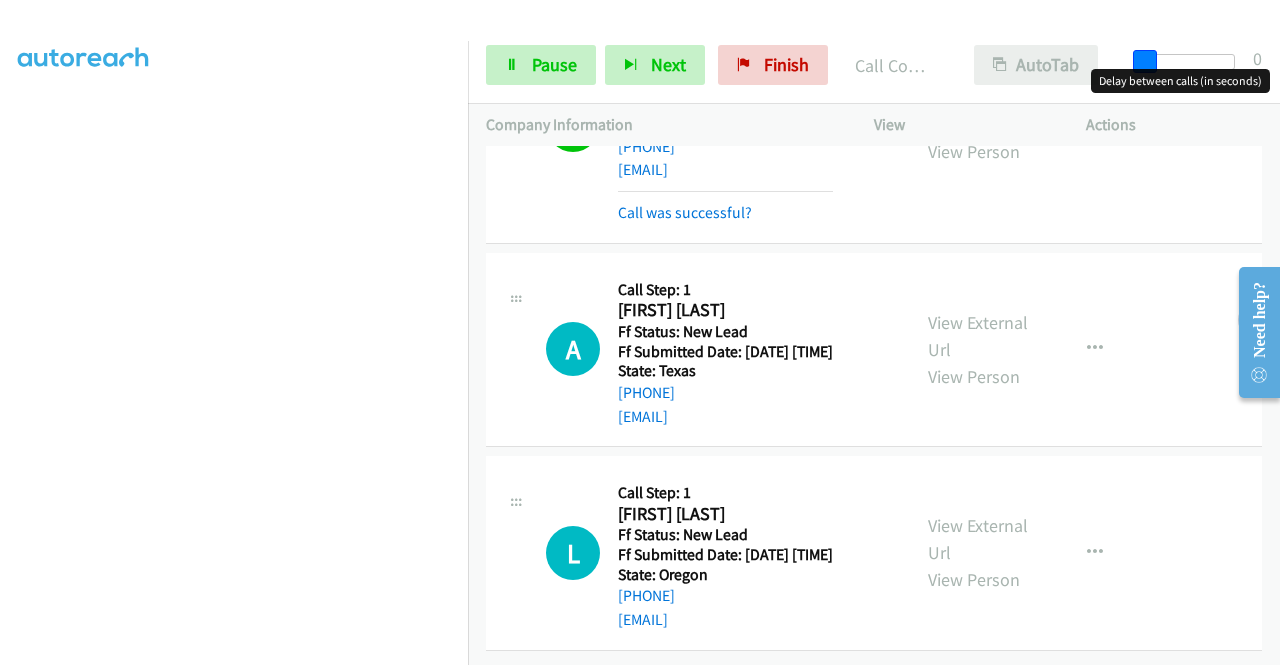 drag, startPoint x: 1236, startPoint y: 59, endPoint x: 1092, endPoint y: 59, distance: 144 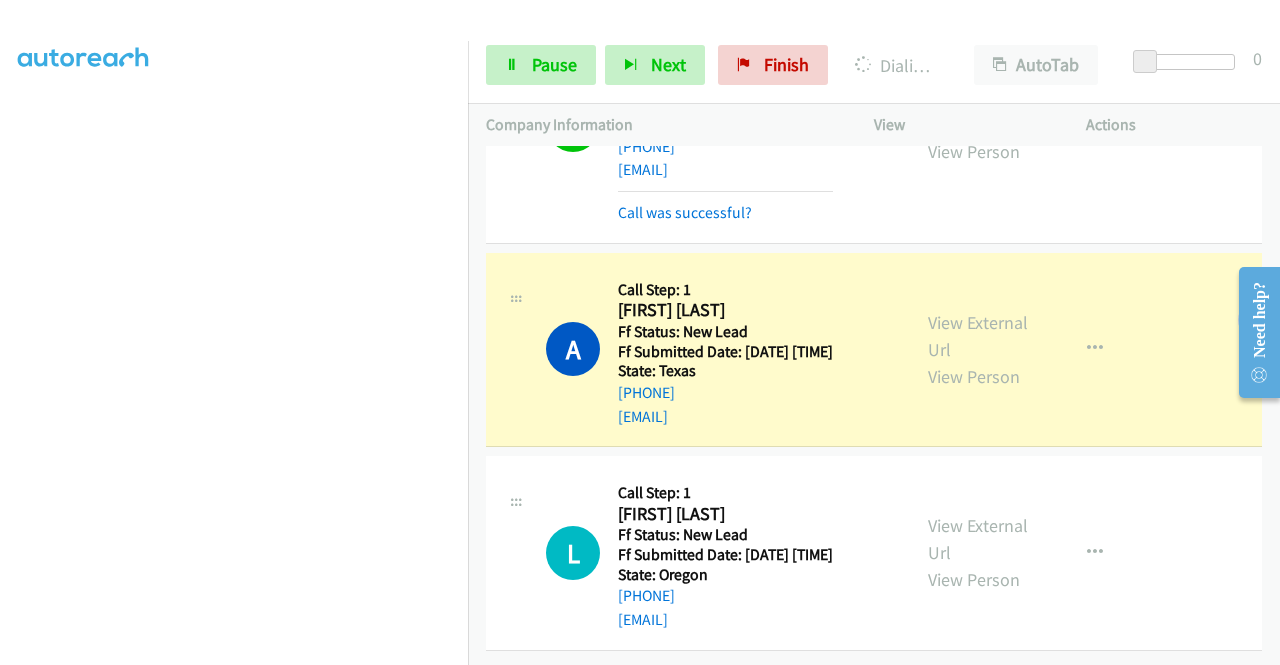 scroll, scrollTop: 456, scrollLeft: 0, axis: vertical 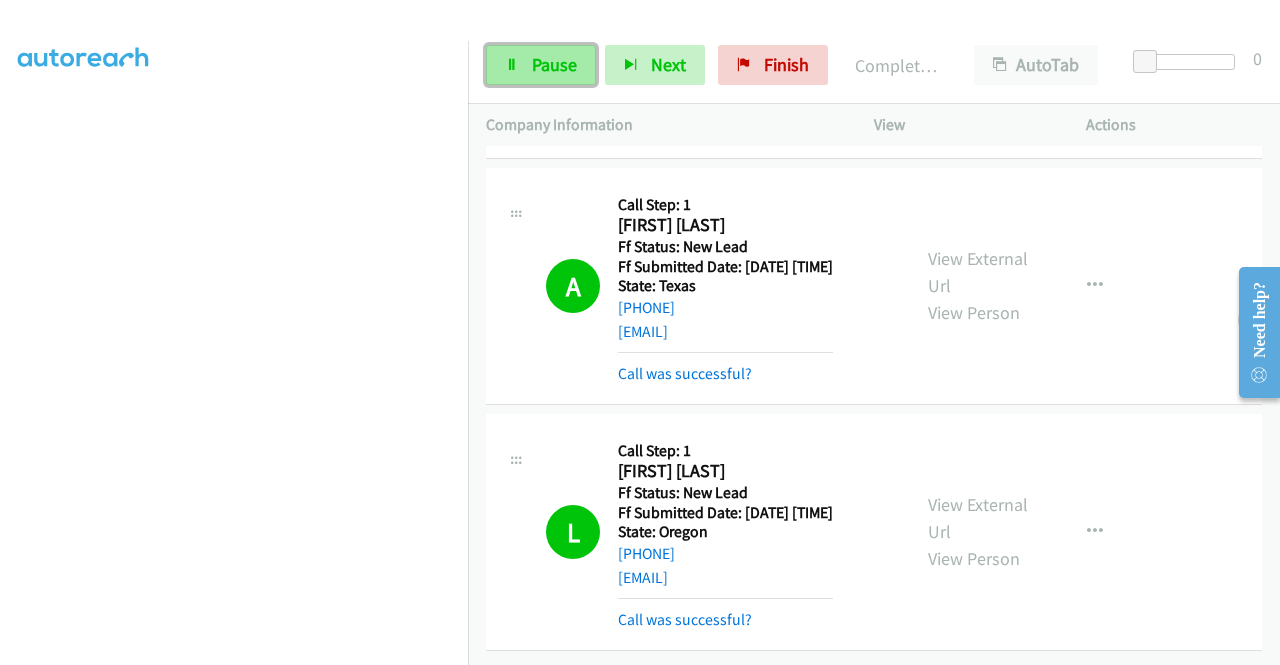 click on "Pause" at bounding box center [554, 64] 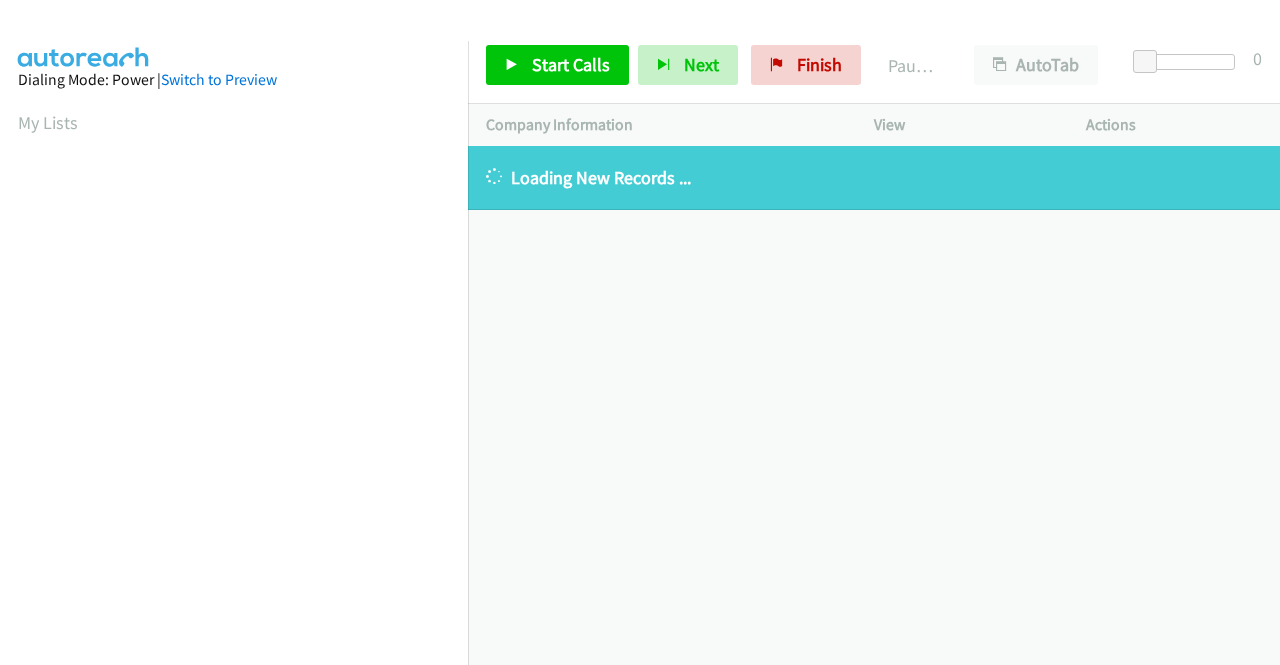 scroll, scrollTop: 0, scrollLeft: 0, axis: both 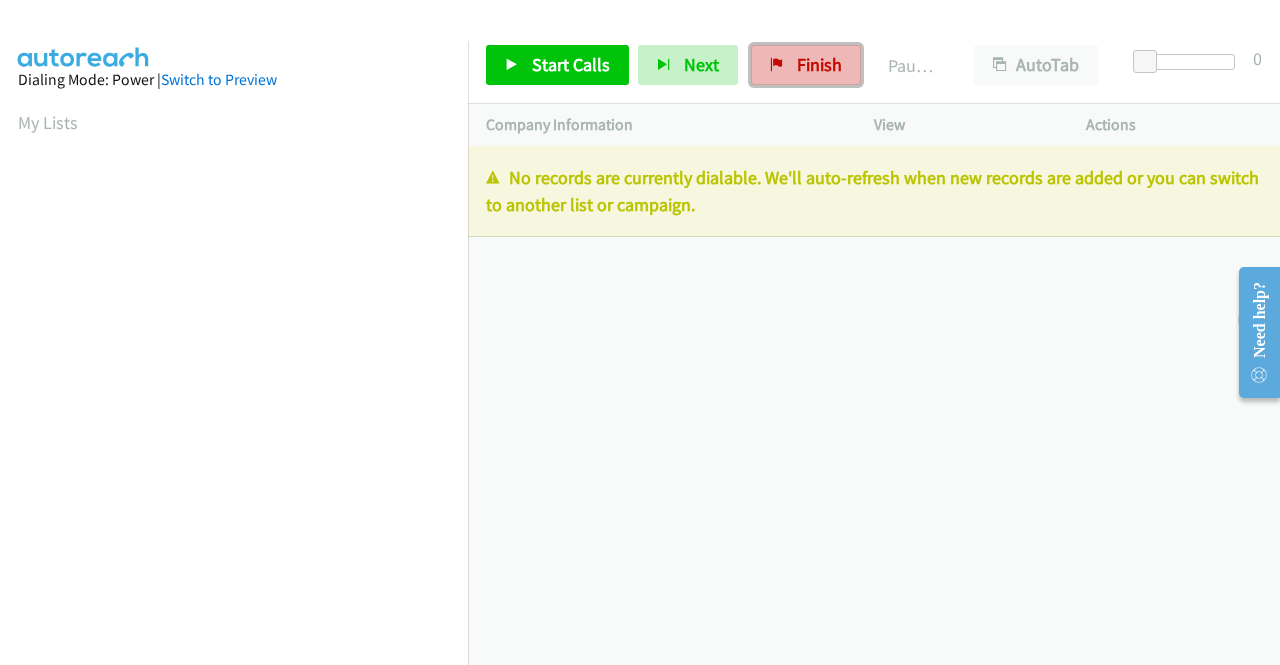 click on "Finish" at bounding box center [819, 64] 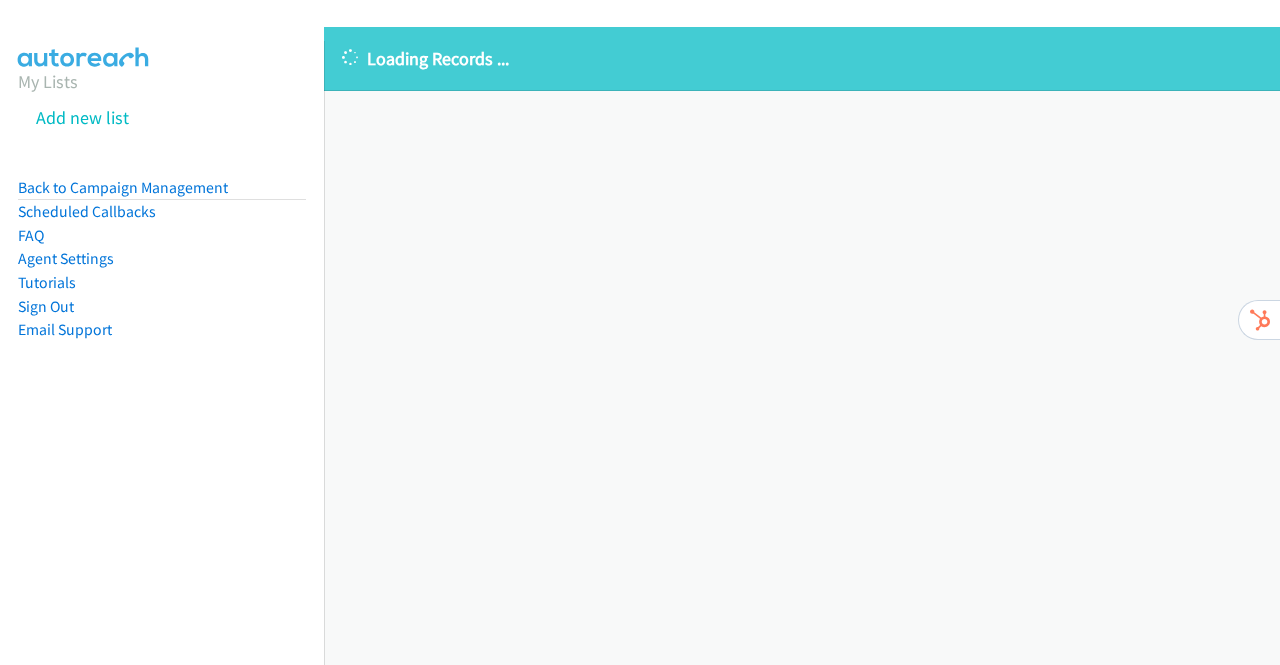 scroll, scrollTop: 0, scrollLeft: 0, axis: both 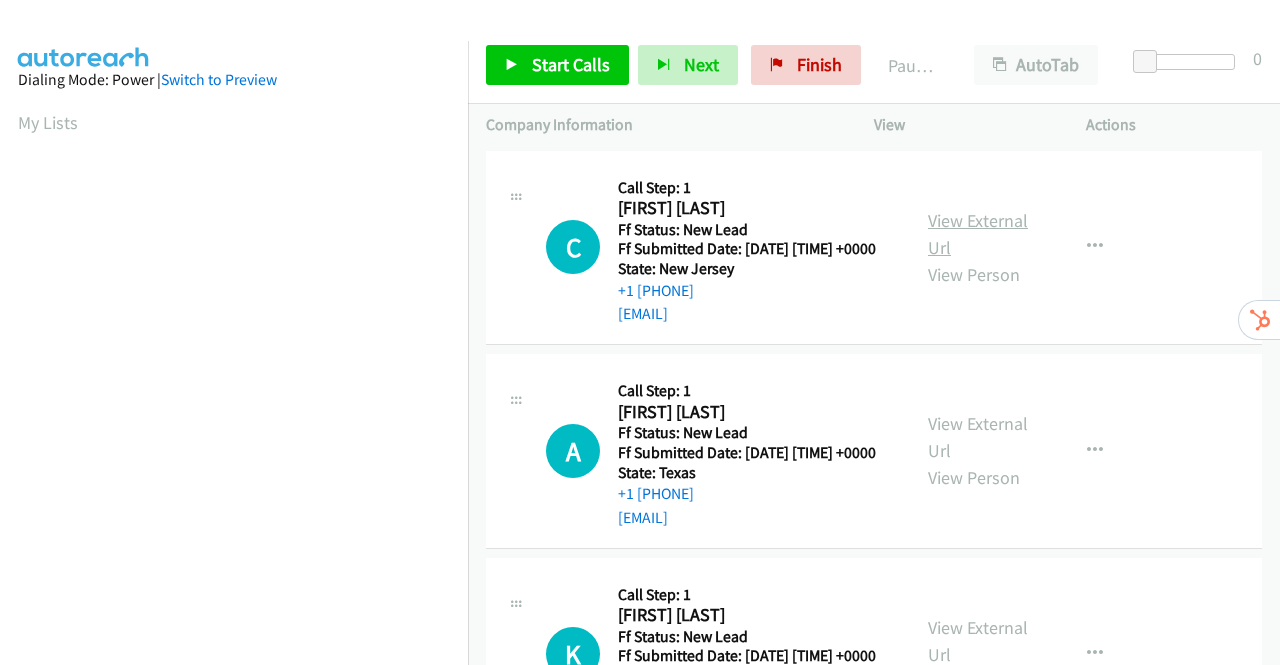 click on "View External Url" at bounding box center (978, 234) 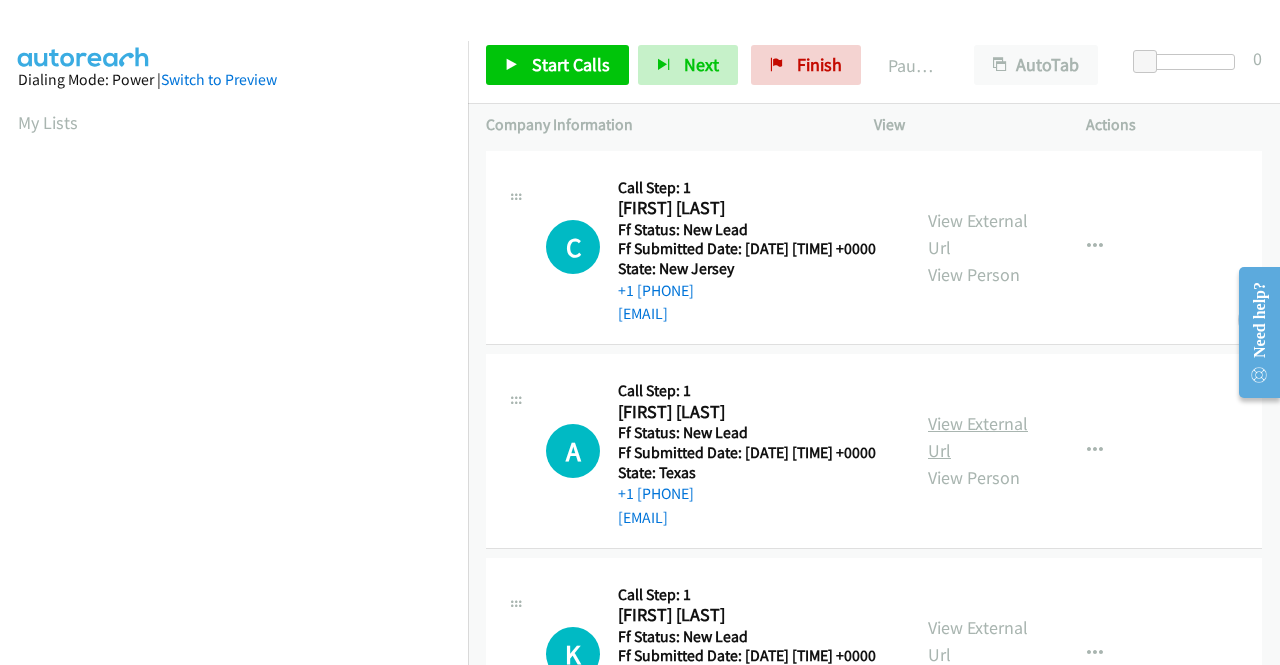 click on "View External Url" at bounding box center [978, 437] 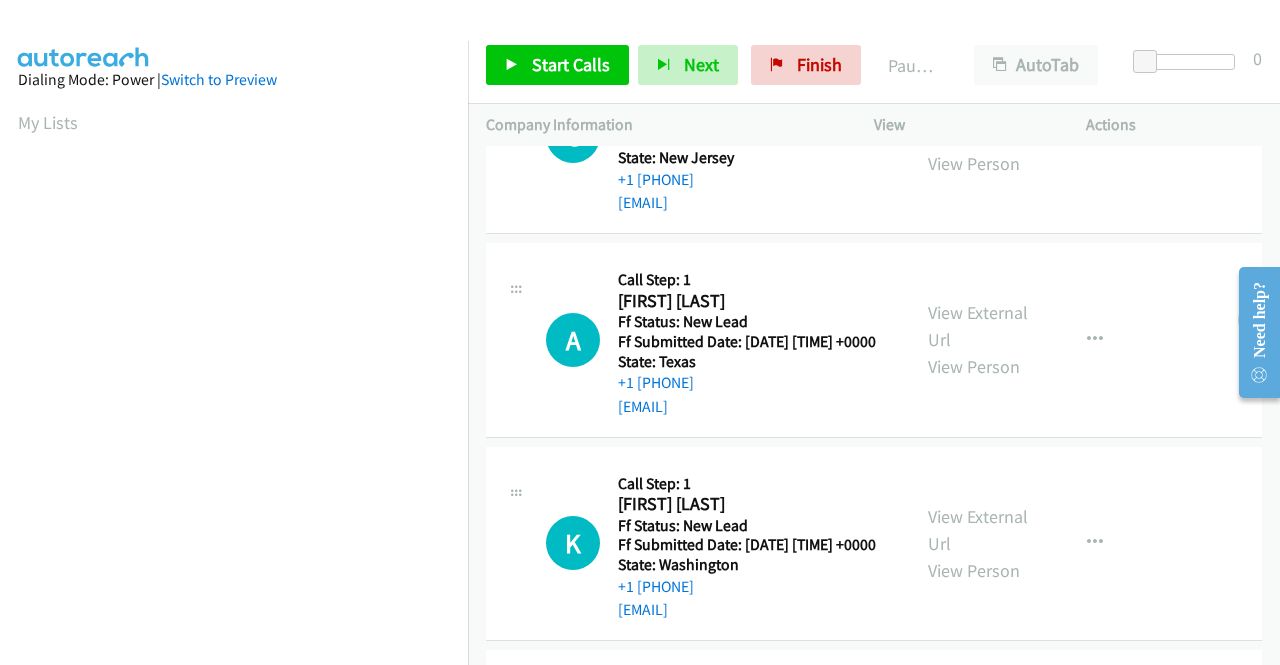 scroll, scrollTop: 200, scrollLeft: 0, axis: vertical 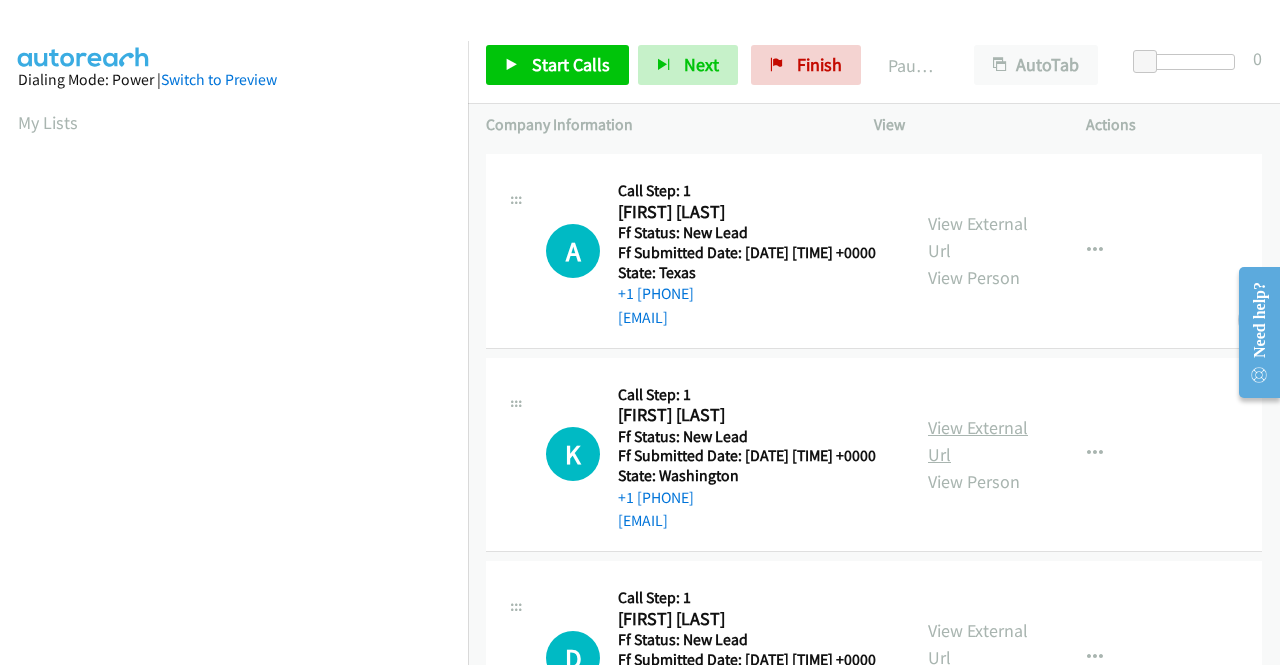 click on "View External Url" at bounding box center [978, 441] 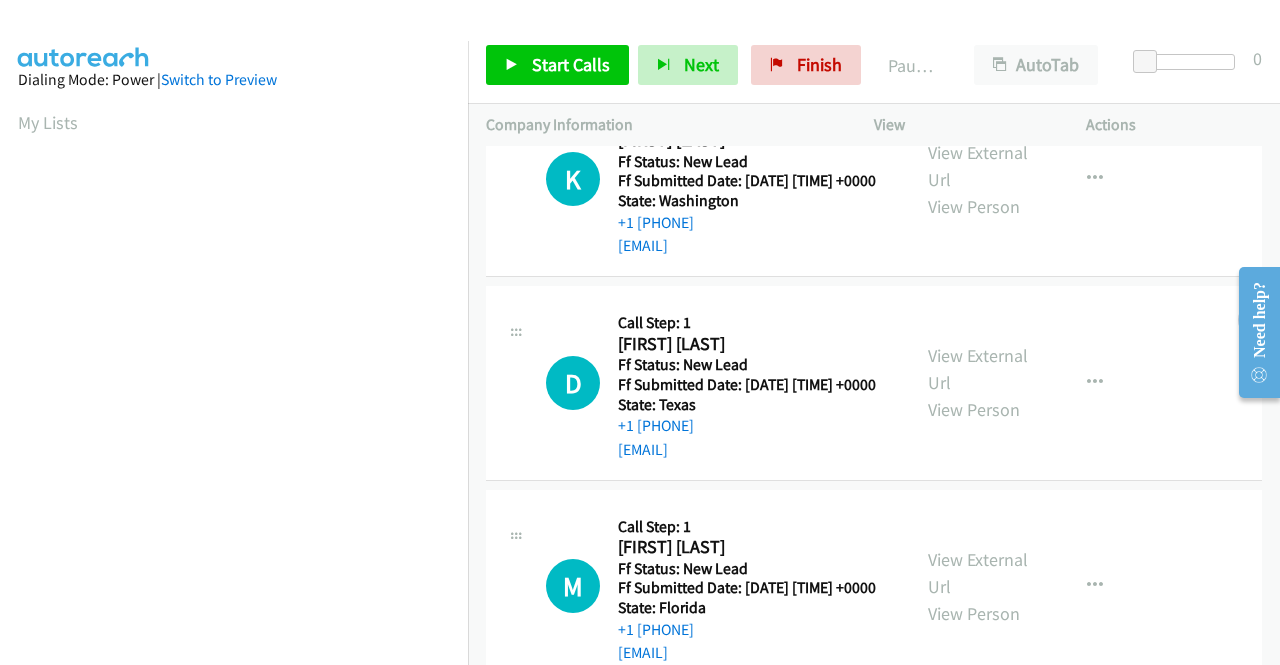 scroll, scrollTop: 500, scrollLeft: 0, axis: vertical 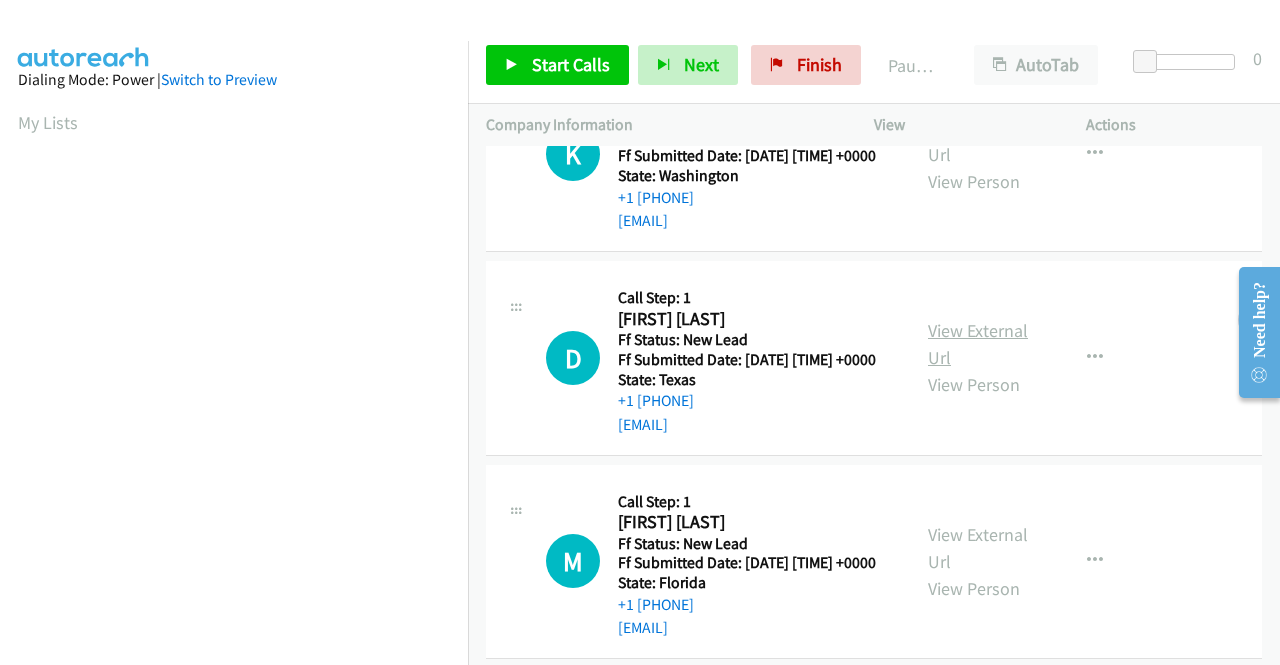 click on "View External Url" at bounding box center [978, 344] 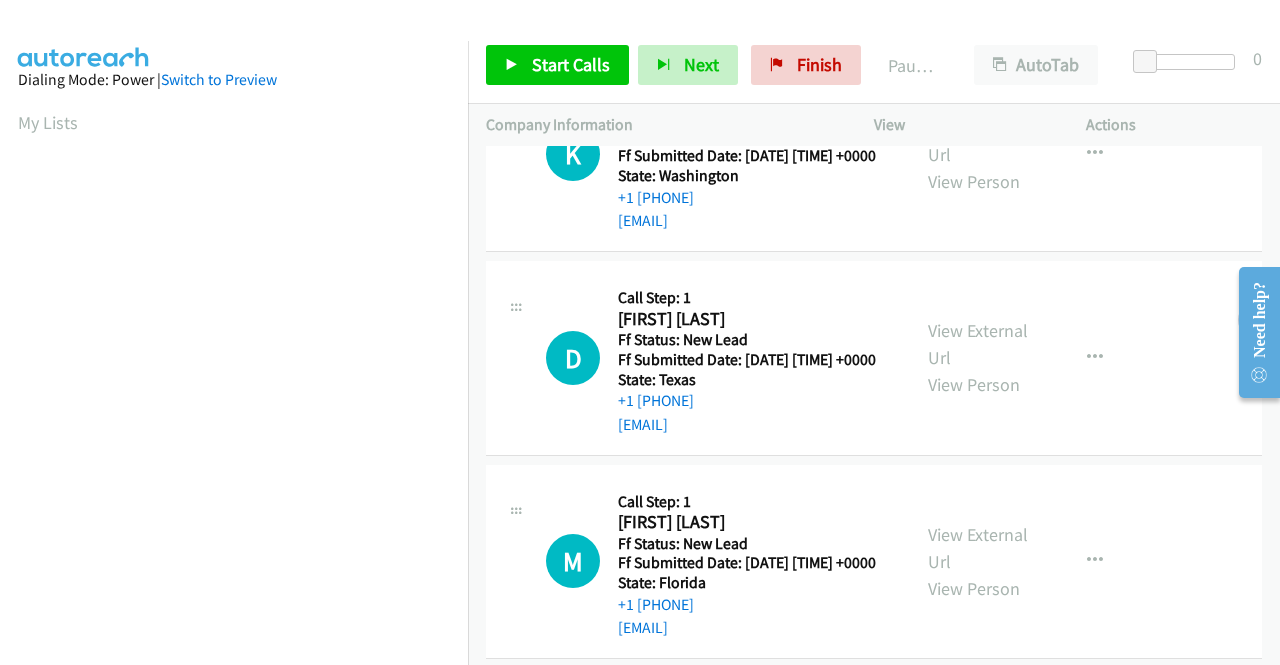 scroll, scrollTop: 620, scrollLeft: 0, axis: vertical 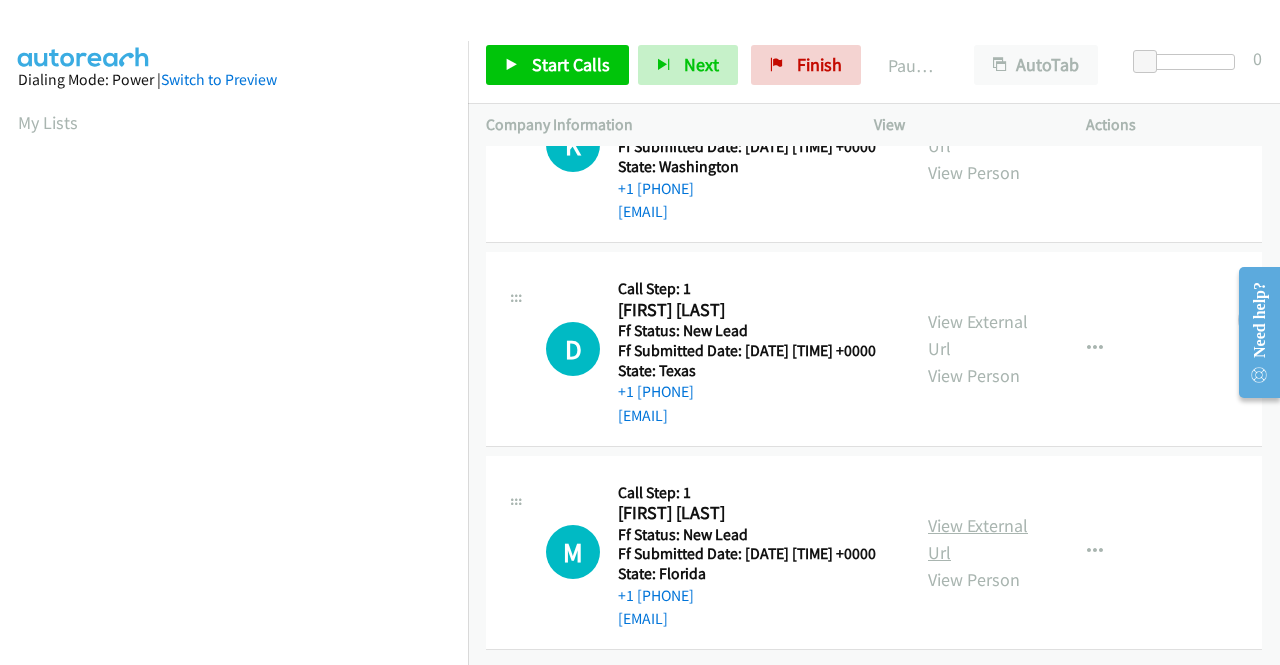 click on "View External Url" at bounding box center (978, 539) 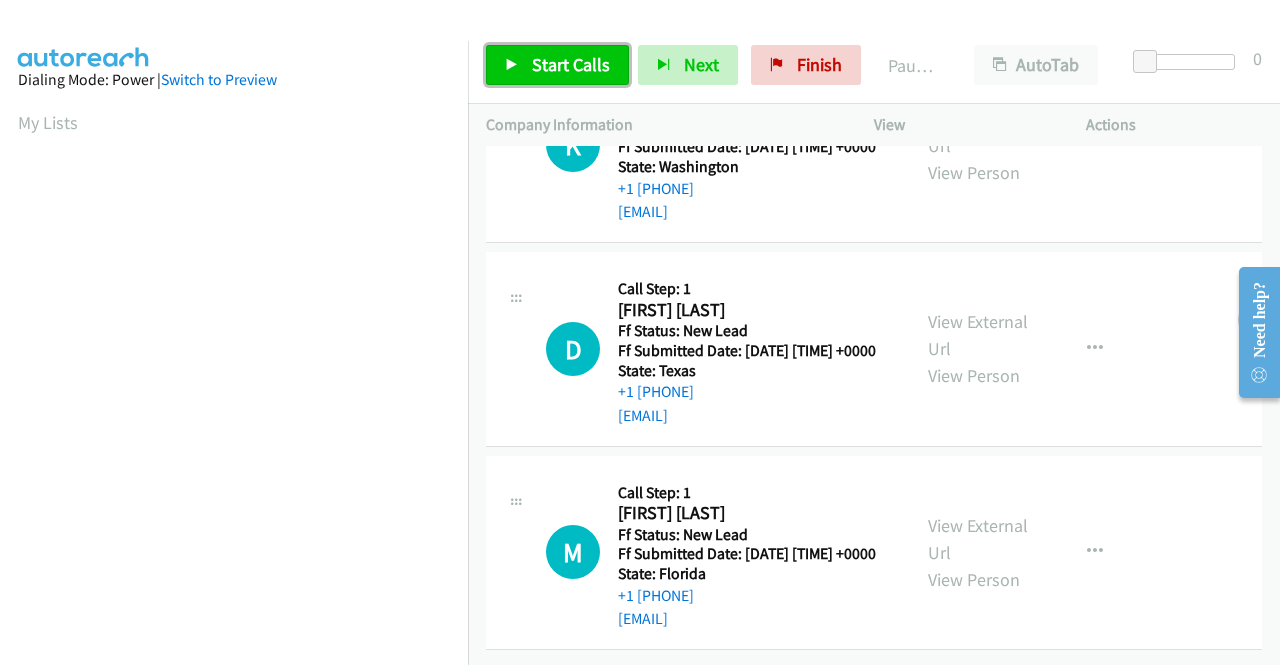 click on "Start Calls" at bounding box center [571, 64] 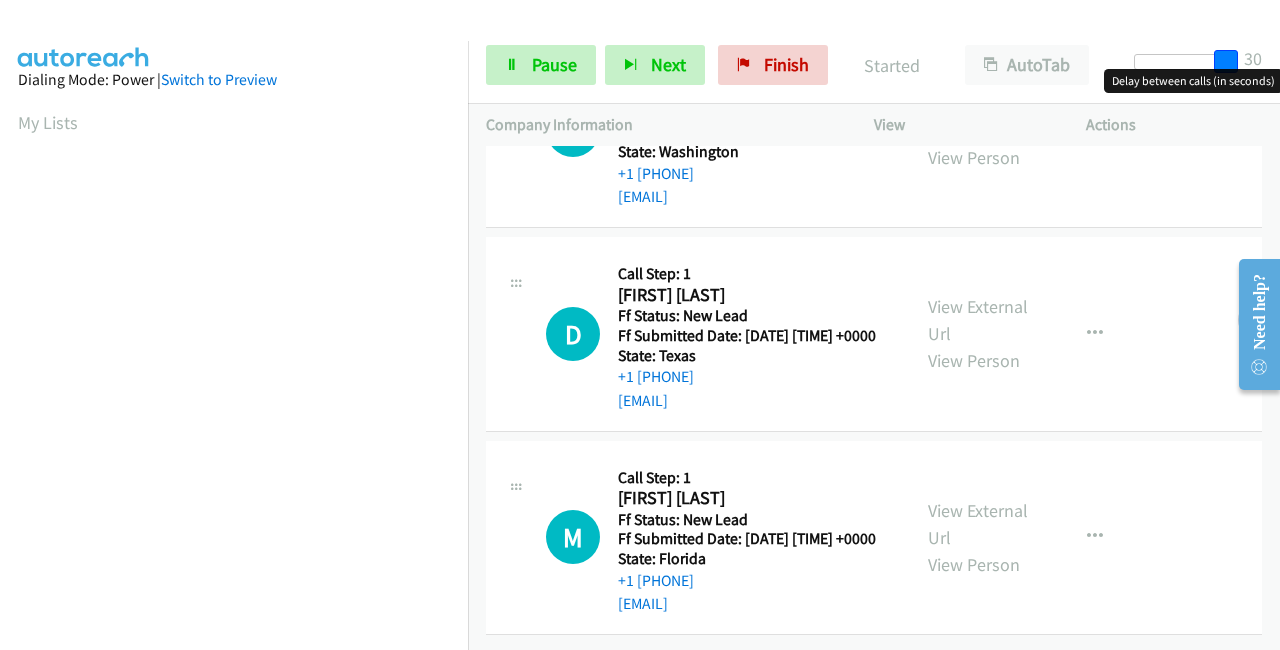 drag, startPoint x: 1142, startPoint y: 54, endPoint x: 1279, endPoint y: 74, distance: 138.45216 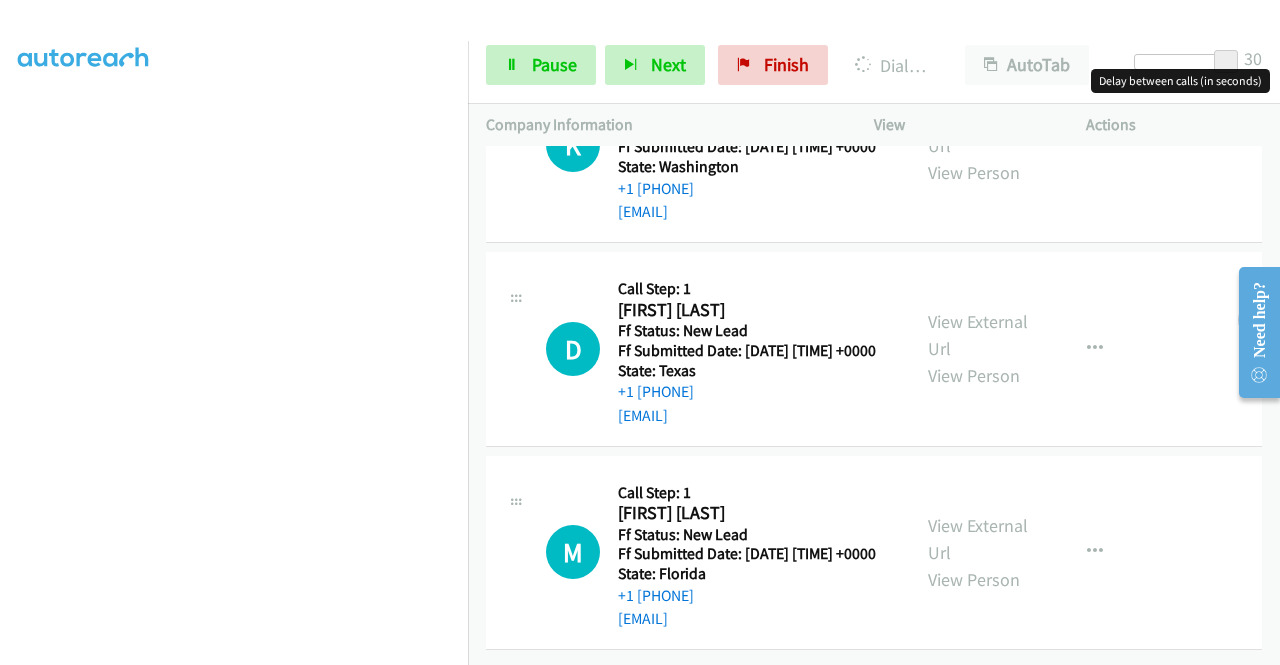 scroll, scrollTop: 456, scrollLeft: 0, axis: vertical 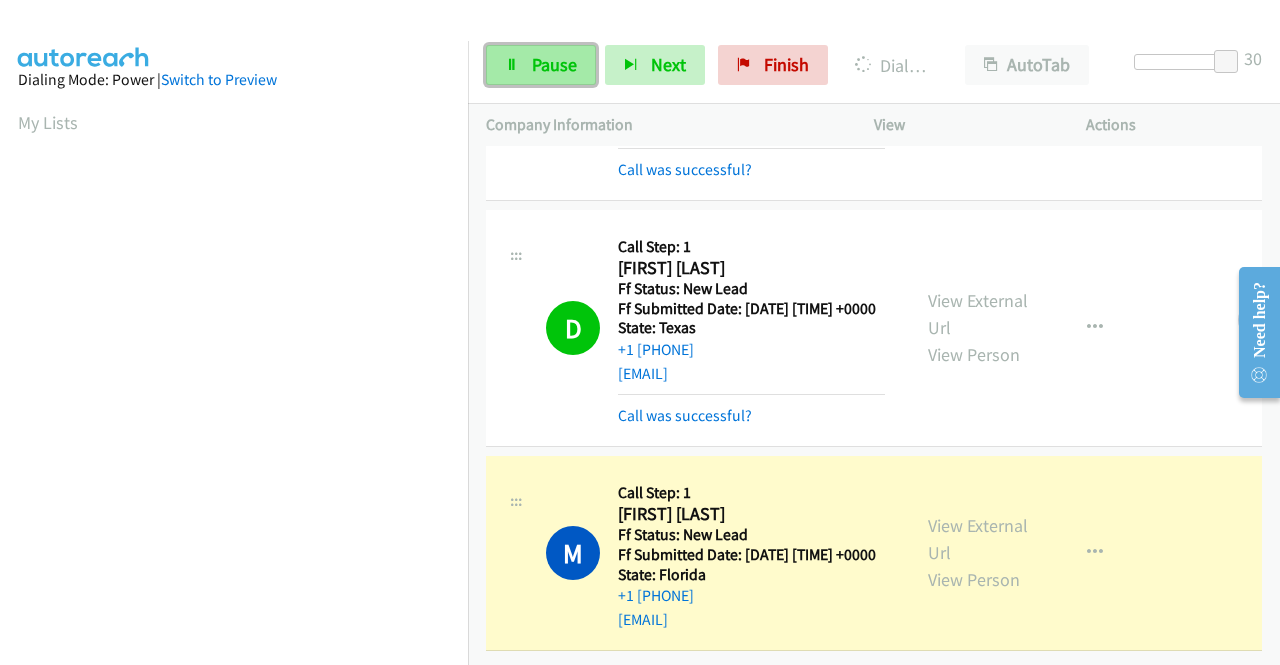 click on "Pause" at bounding box center [554, 64] 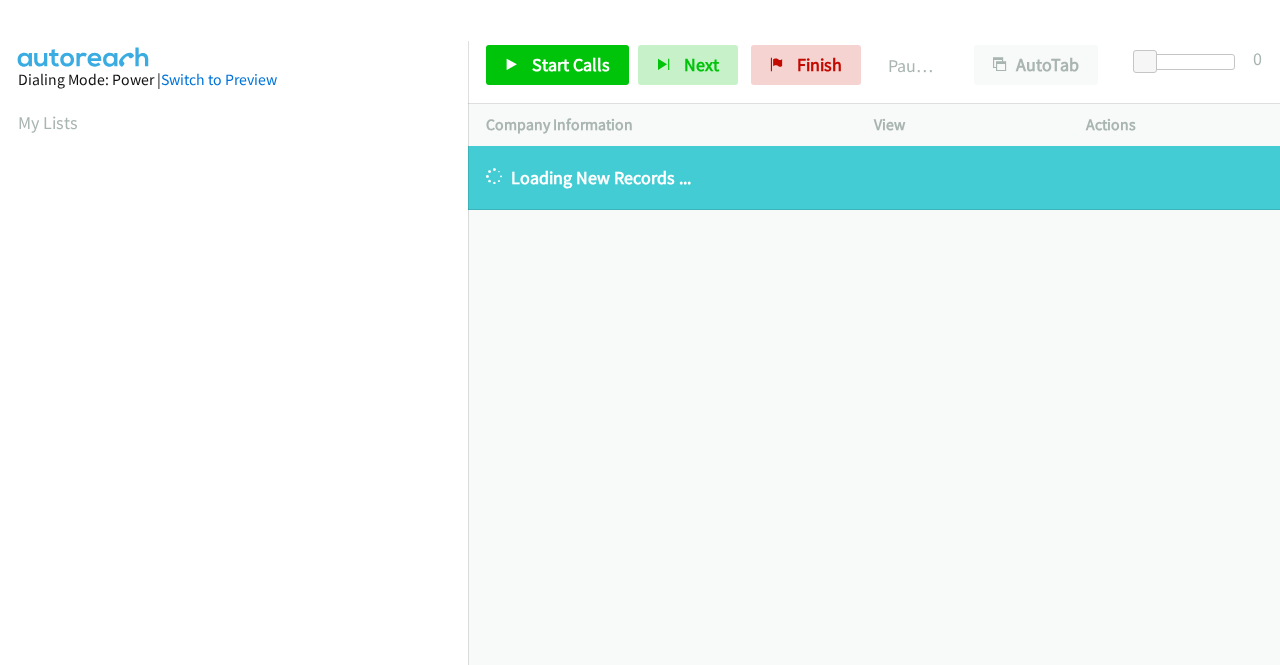 scroll, scrollTop: 0, scrollLeft: 0, axis: both 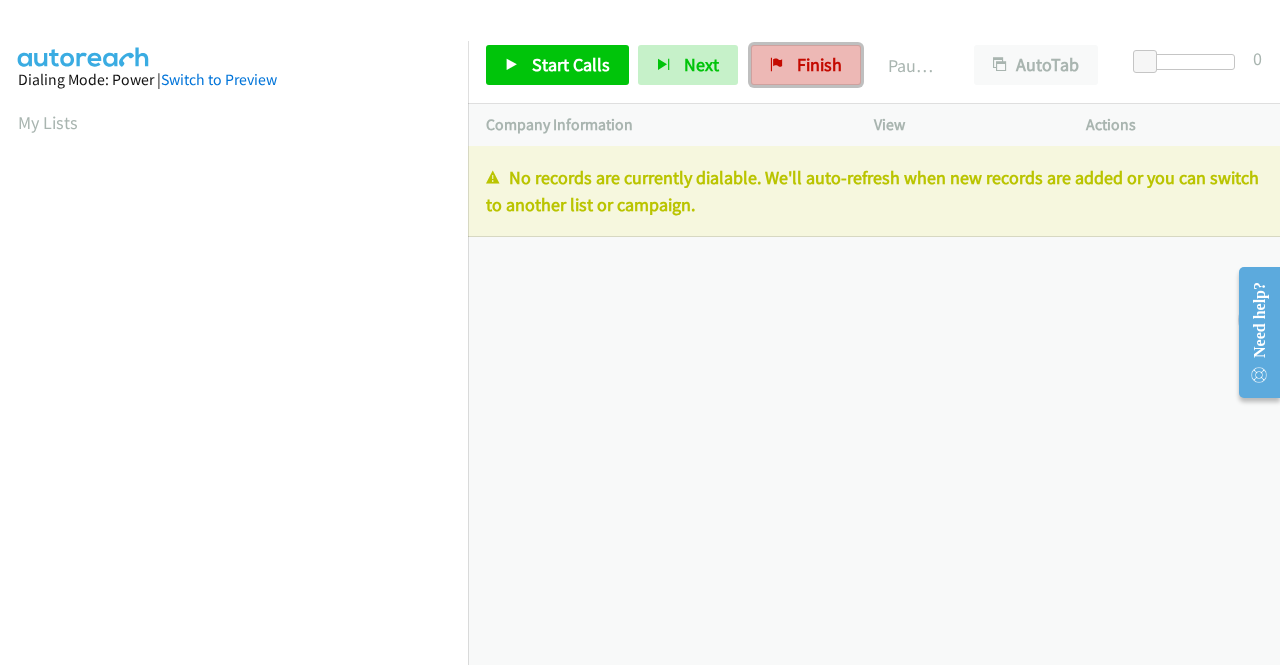 click on "Finish" at bounding box center (819, 64) 